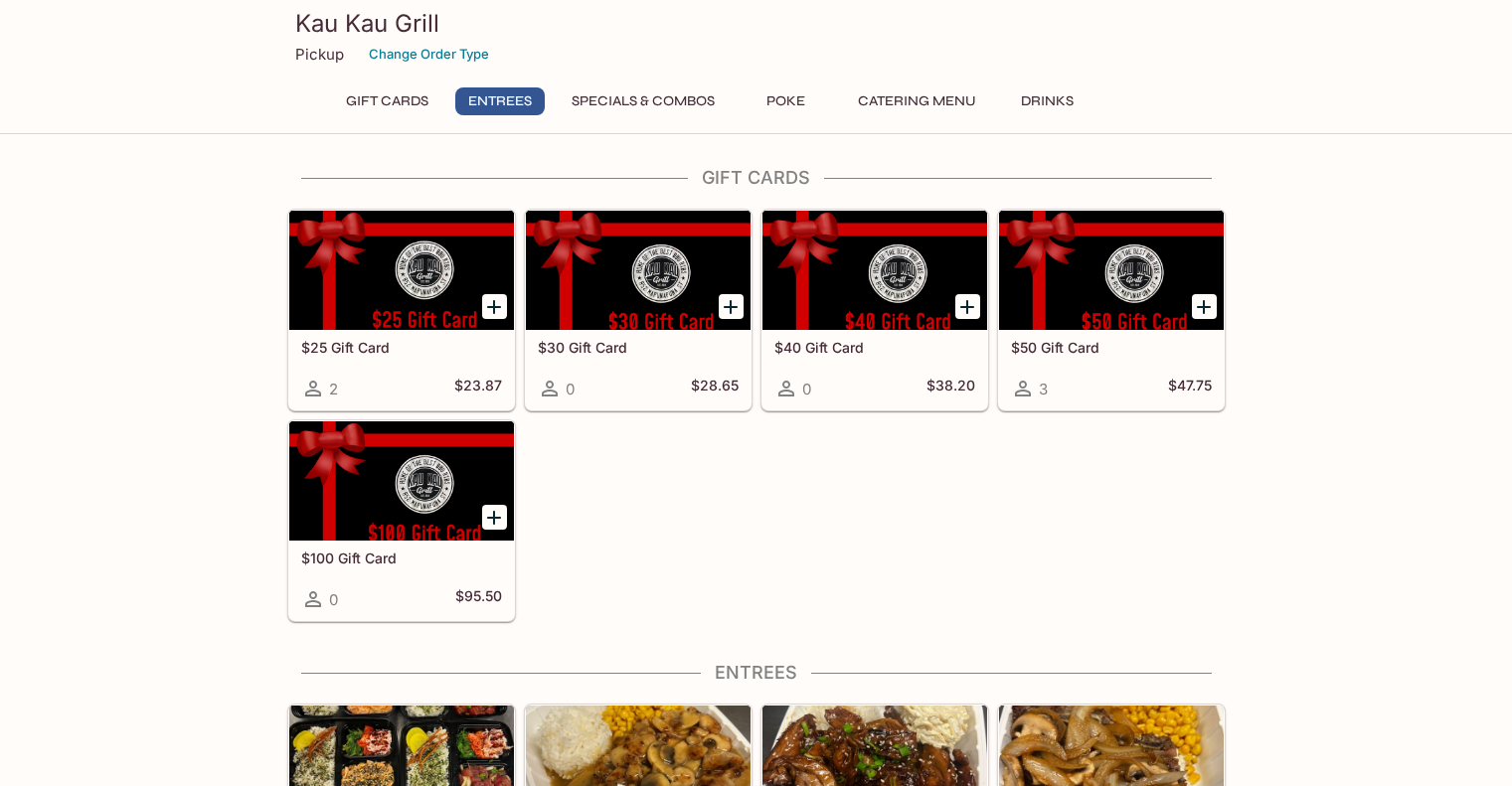scroll, scrollTop: 497, scrollLeft: 0, axis: vertical 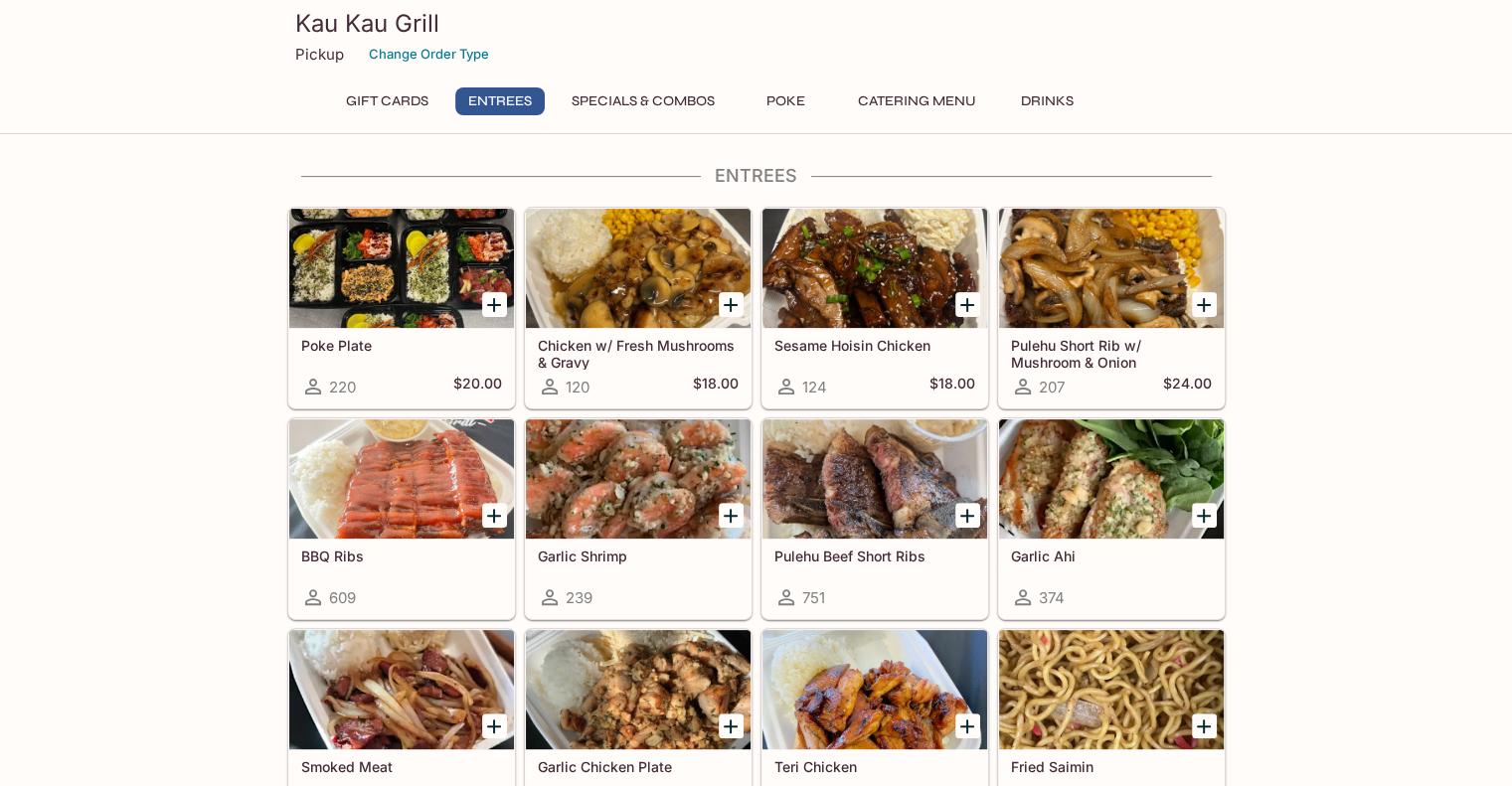 click at bounding box center [638, 268] 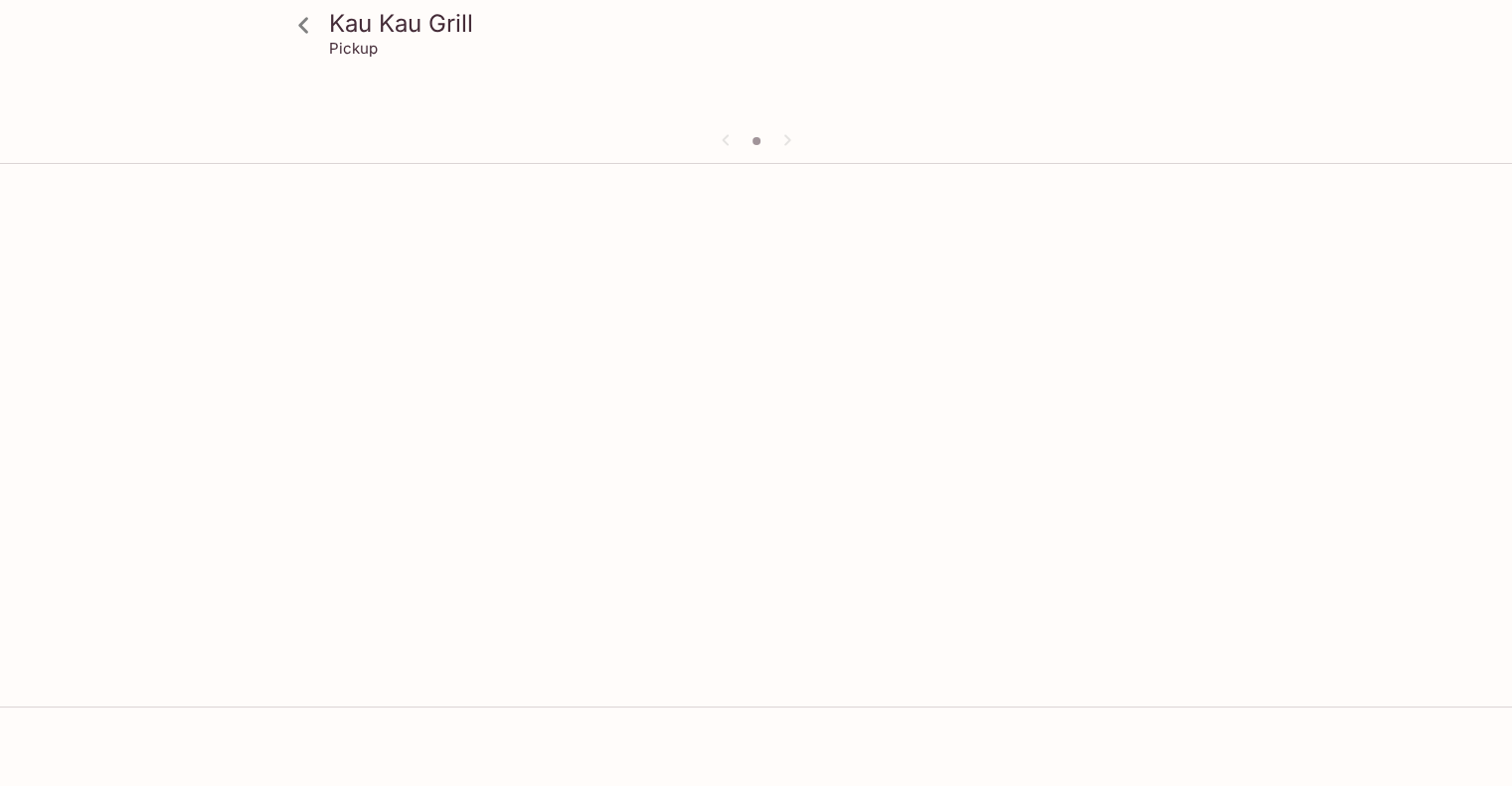 scroll, scrollTop: 0, scrollLeft: 0, axis: both 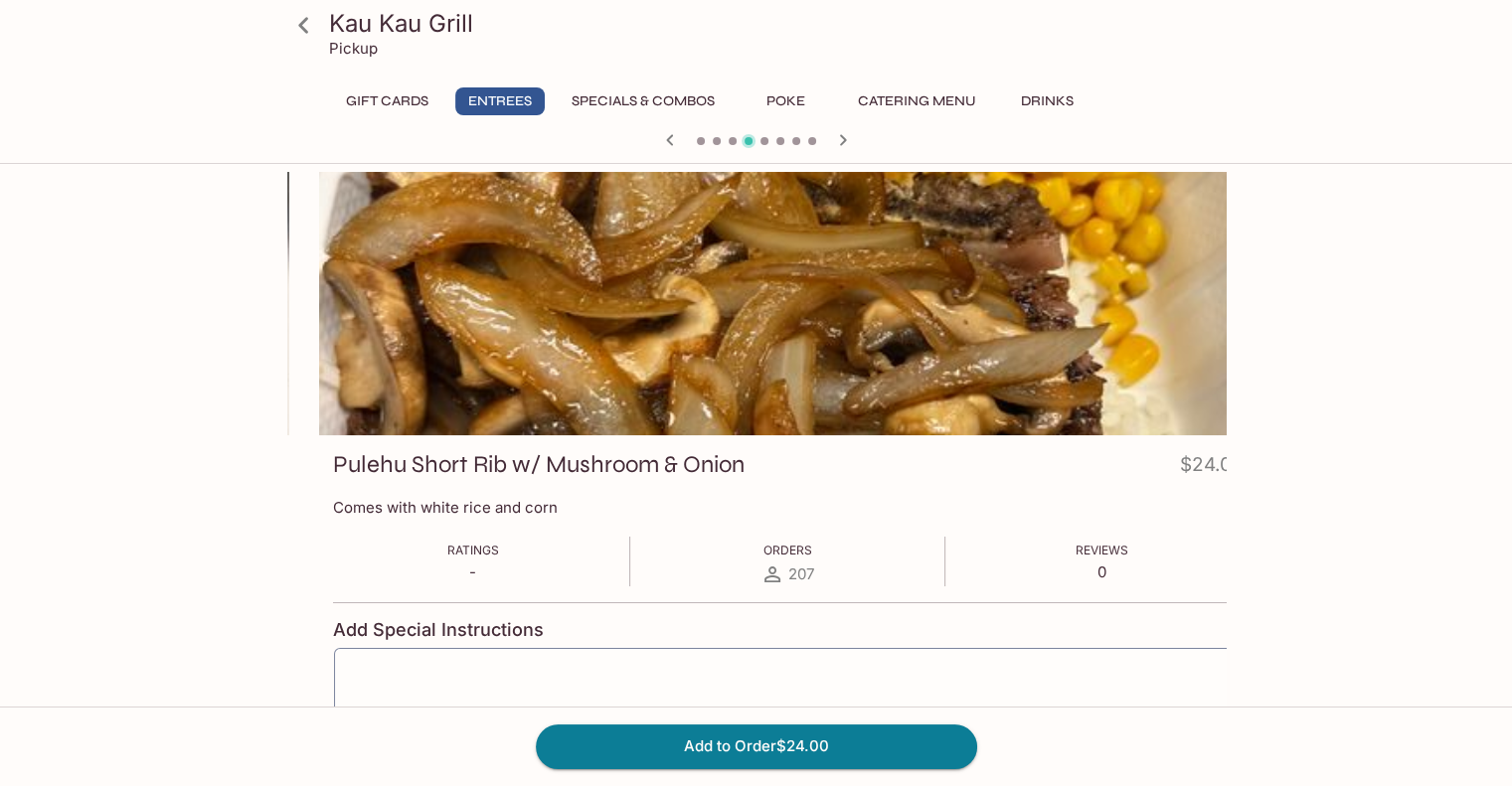 click at bounding box center [788, 303] 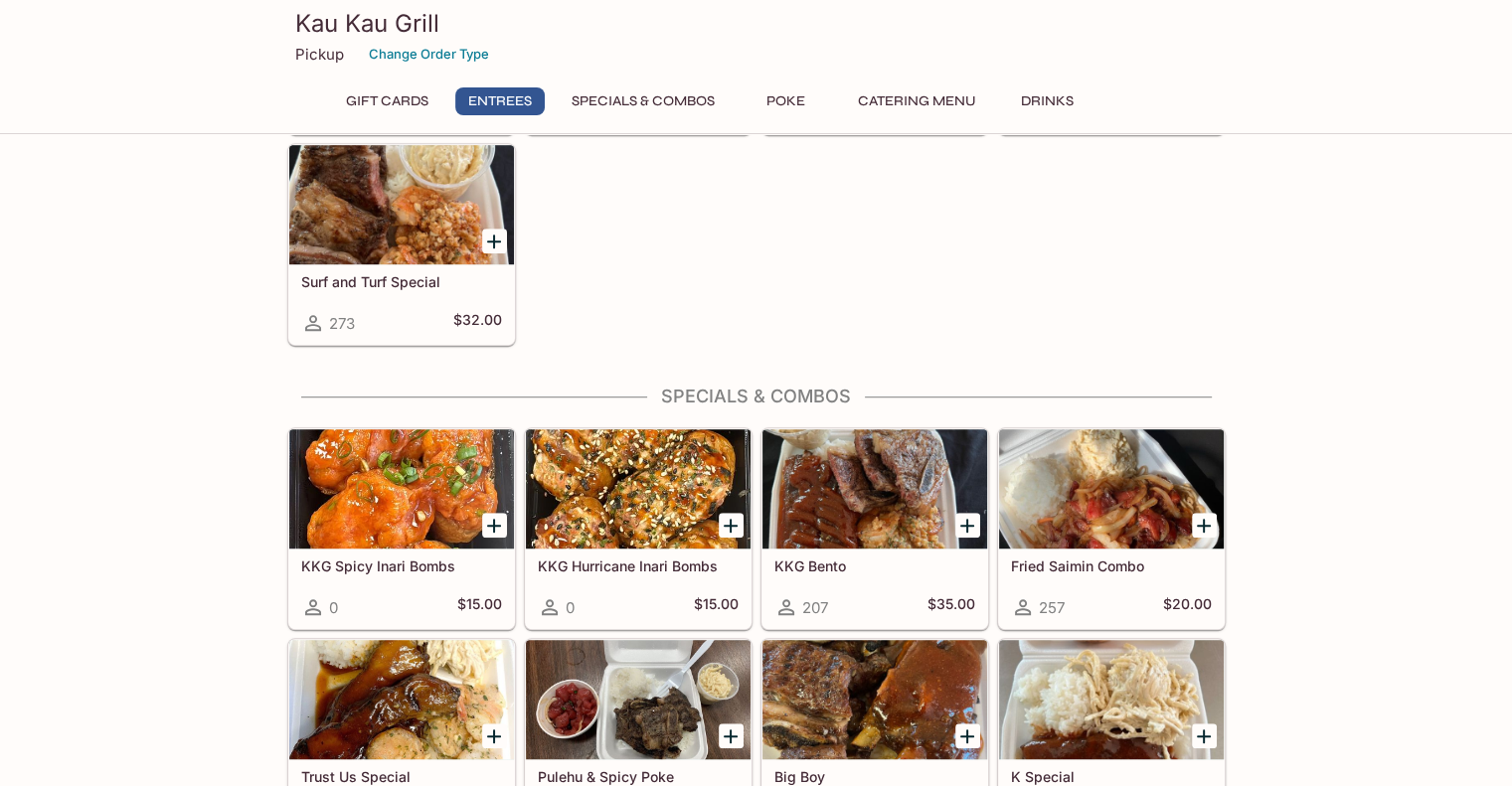 scroll, scrollTop: 696, scrollLeft: 0, axis: vertical 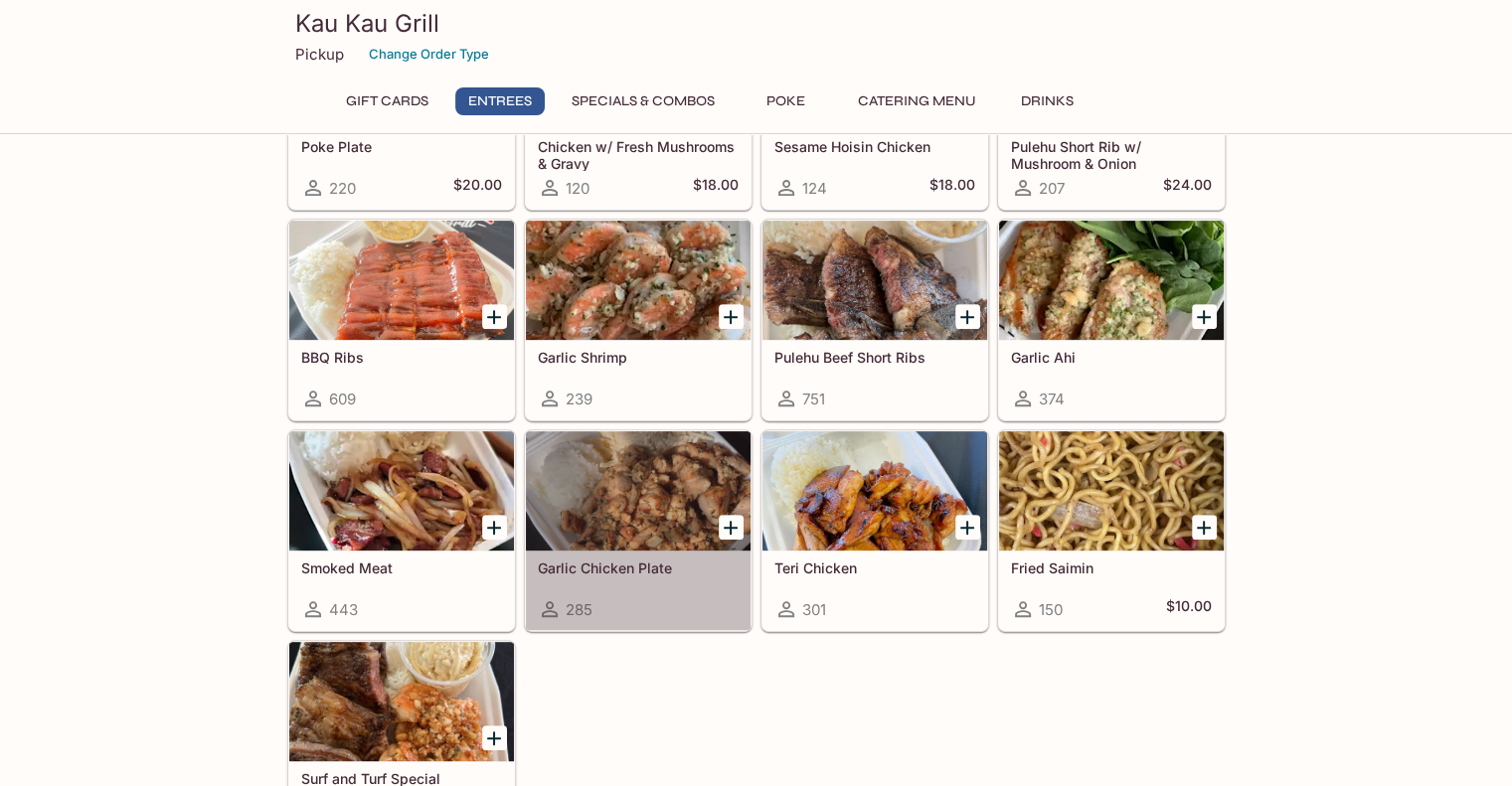 click at bounding box center (638, 491) 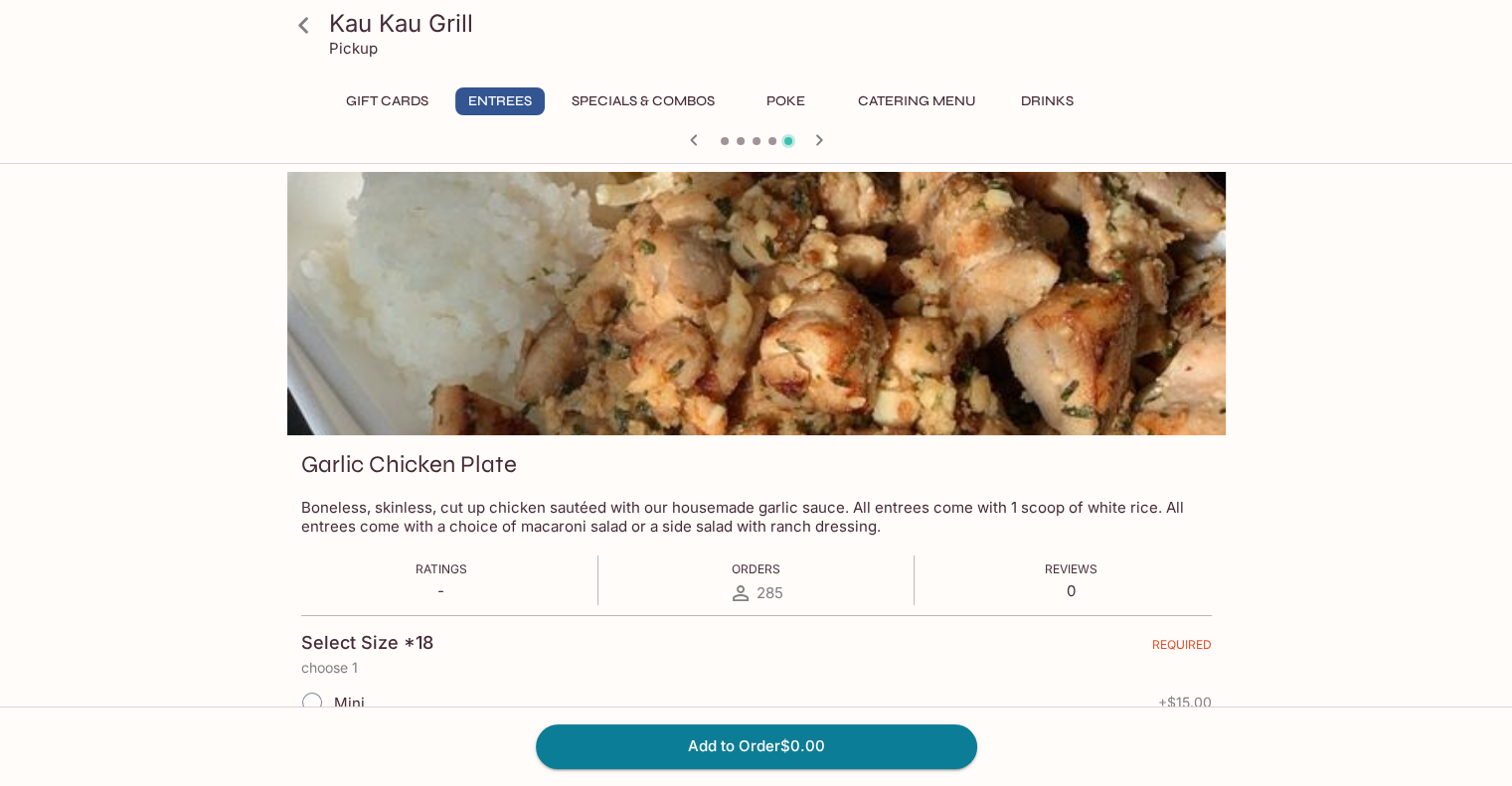 click at bounding box center (756, 303) 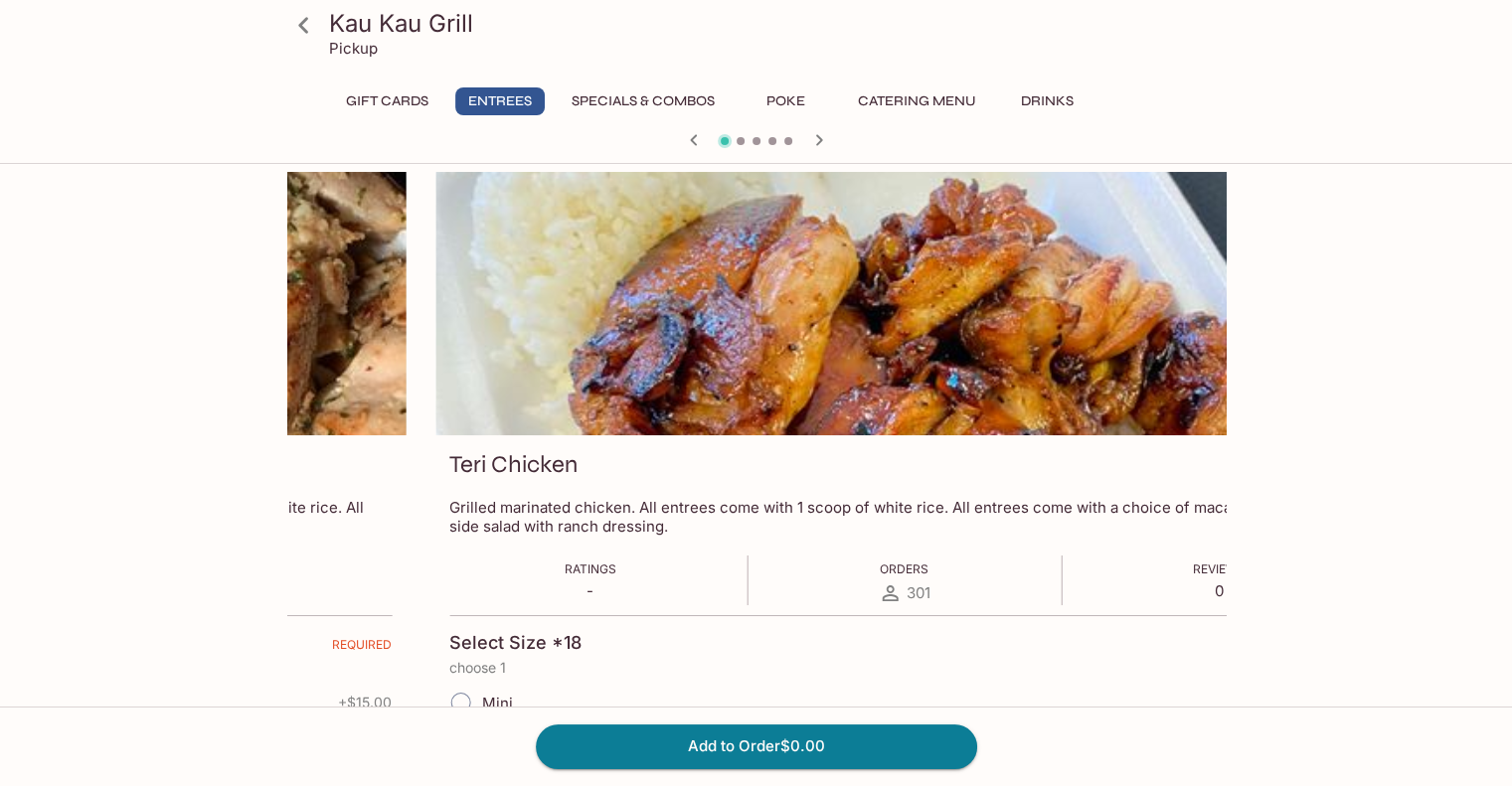 click at bounding box center [905, 303] 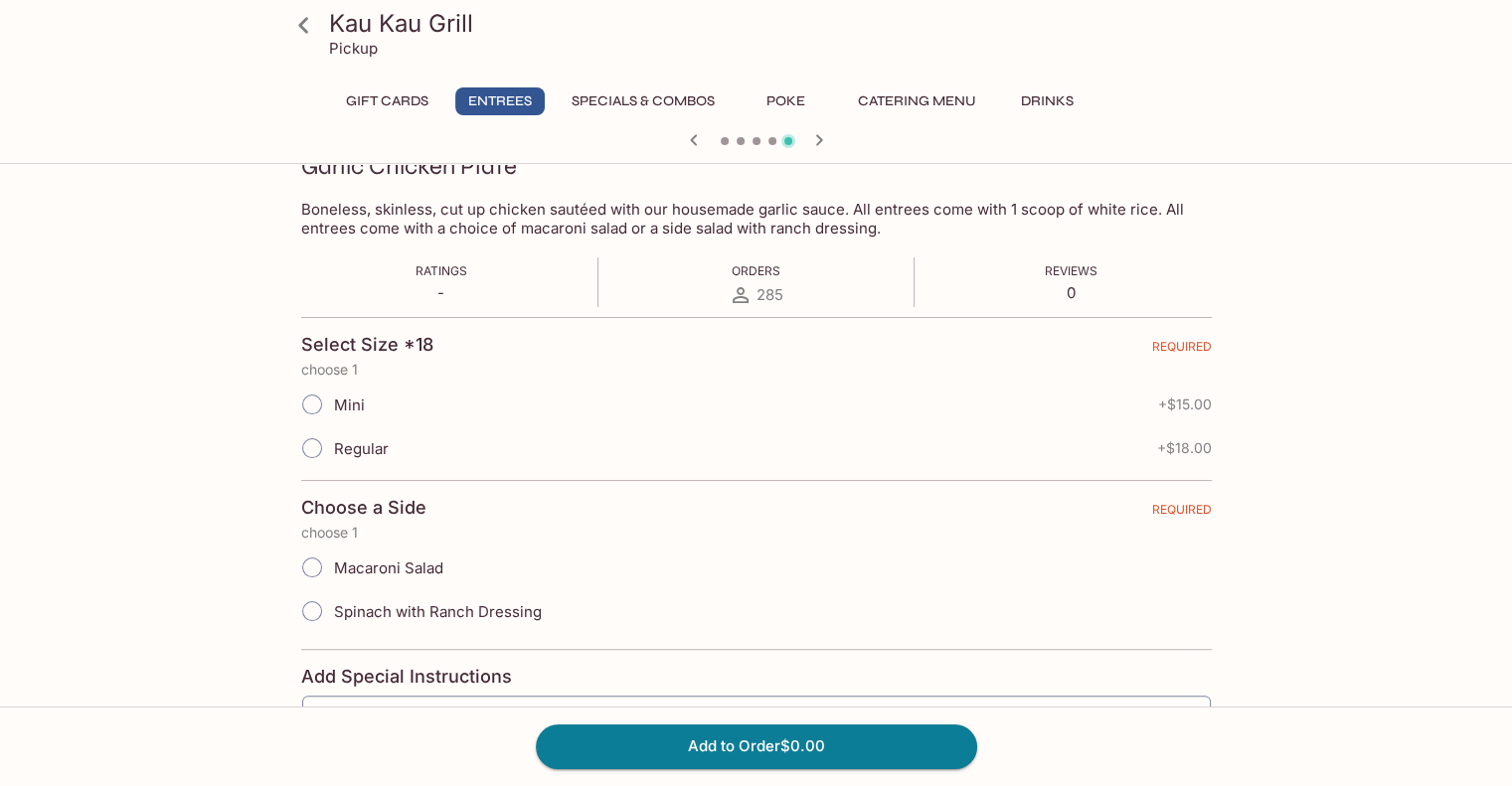 scroll, scrollTop: 0, scrollLeft: 0, axis: both 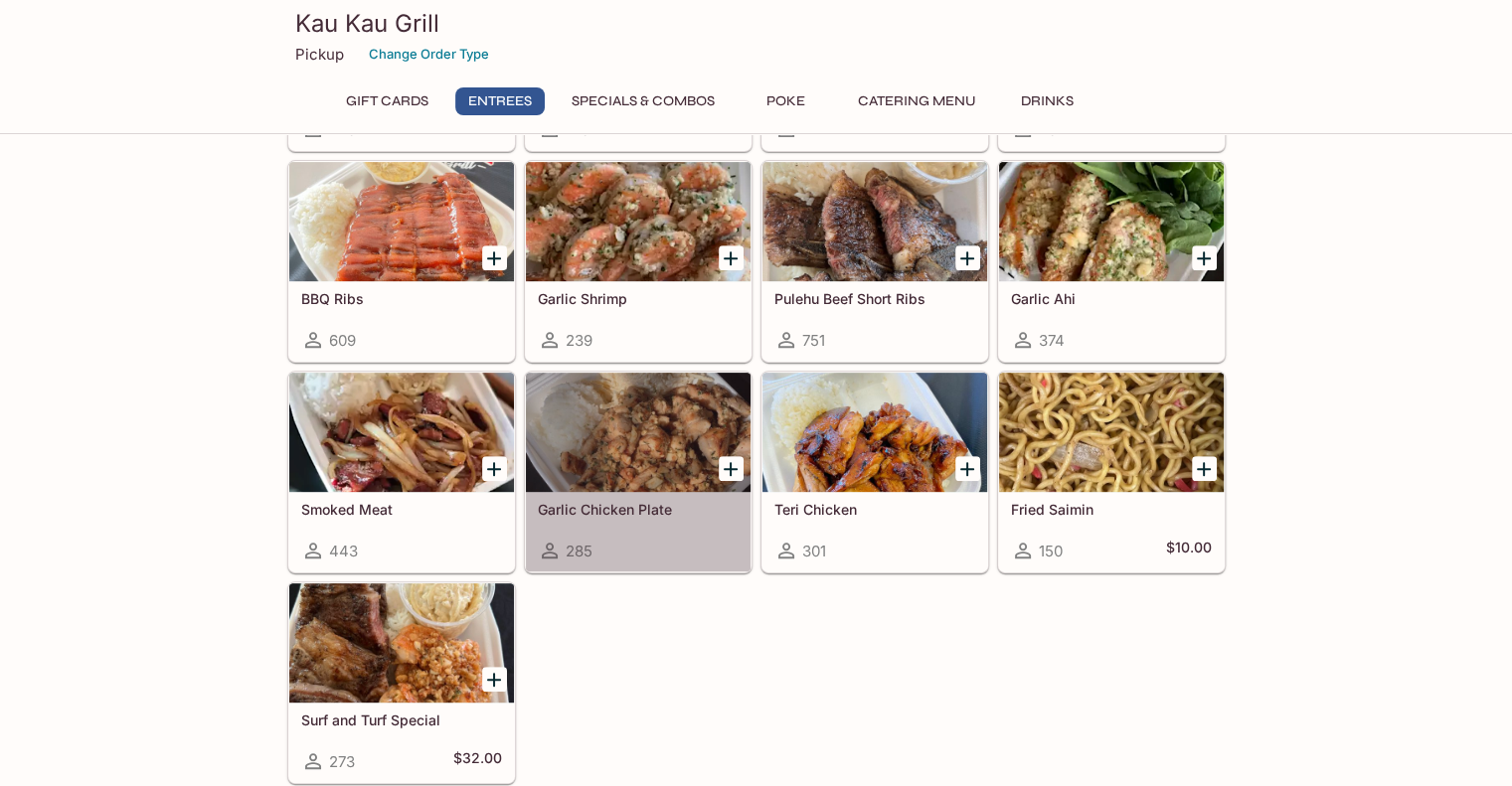 click at bounding box center (638, 432) 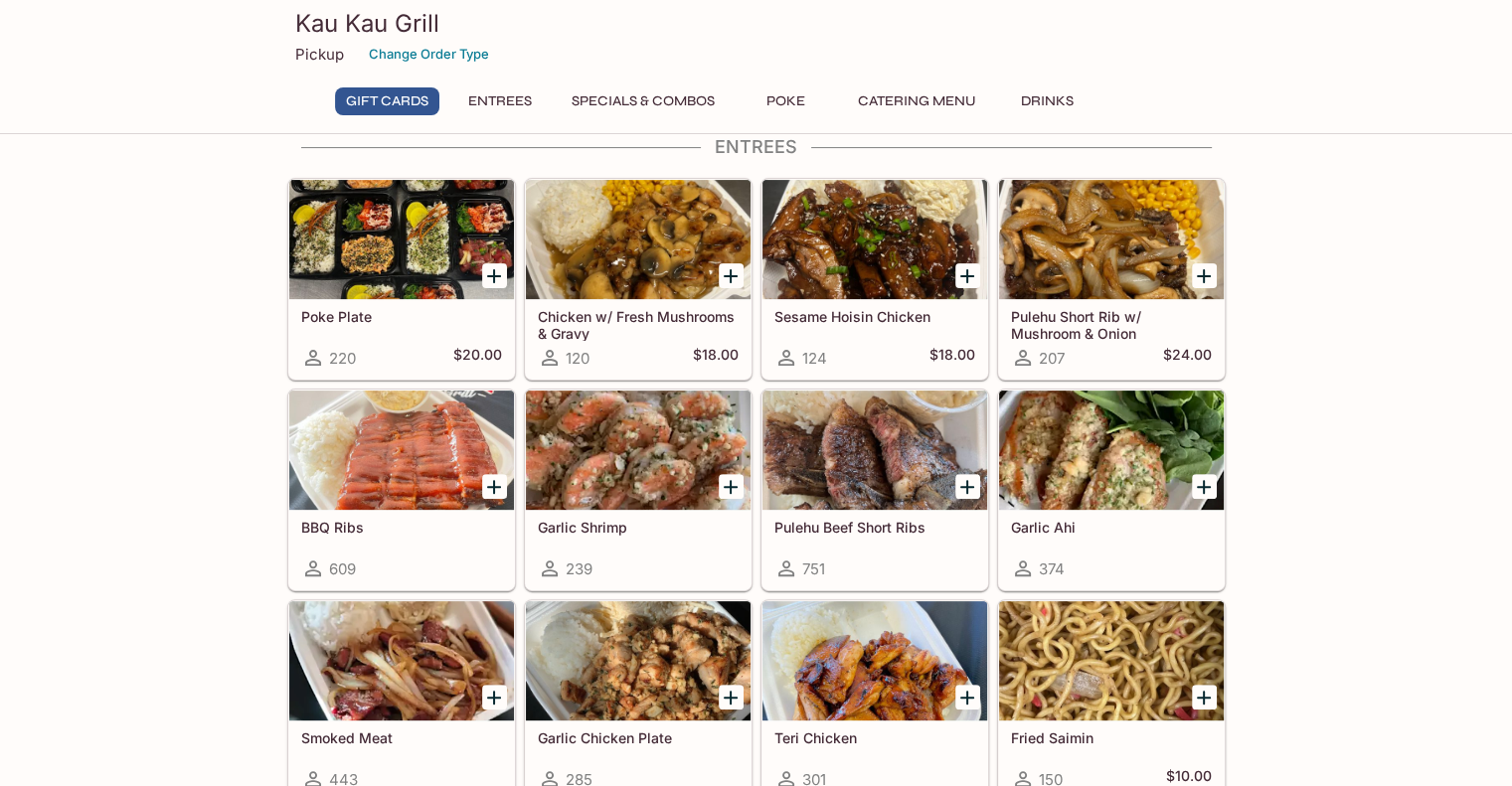 scroll, scrollTop: 555, scrollLeft: 0, axis: vertical 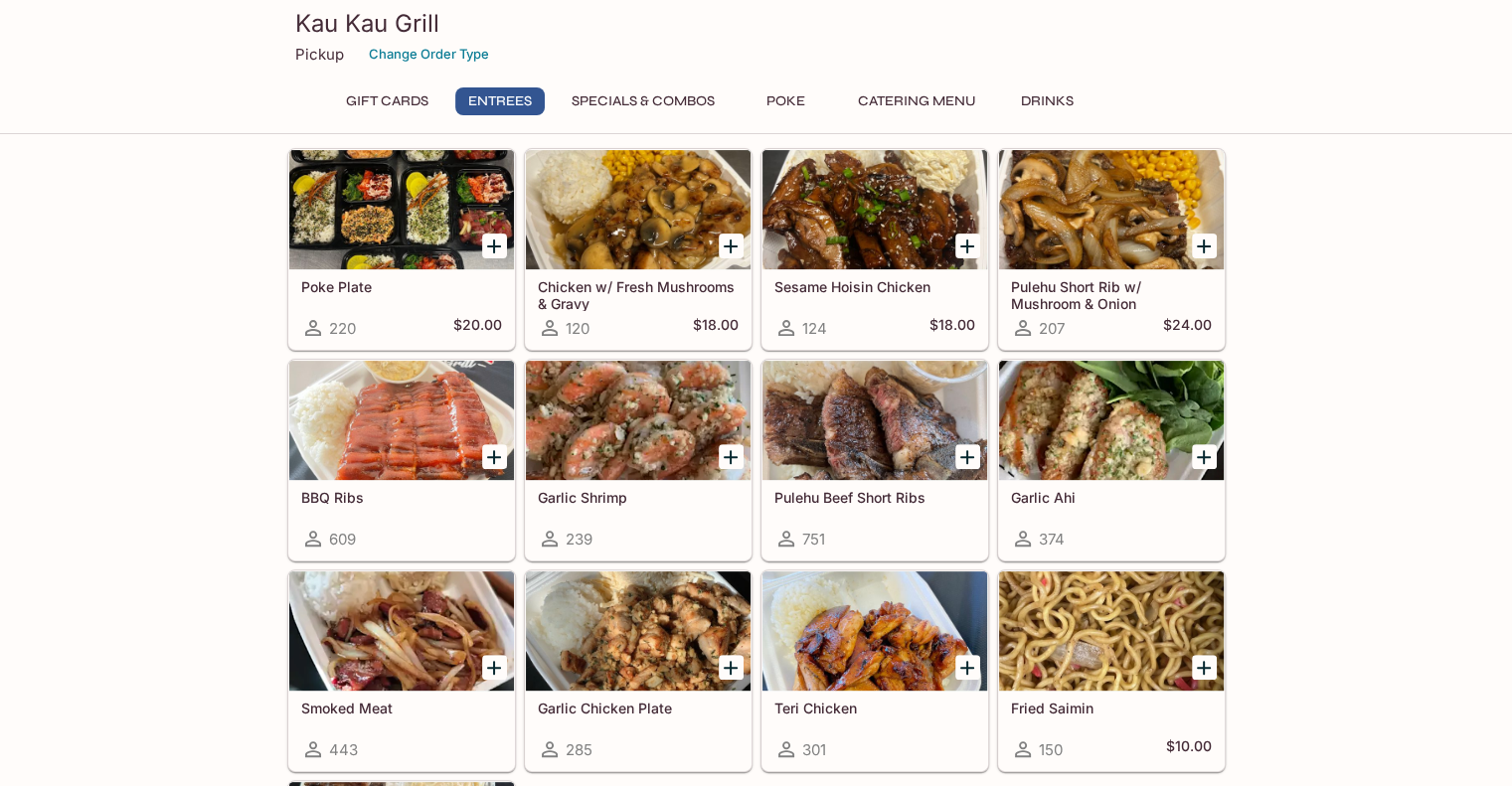 click at bounding box center [1111, 210] 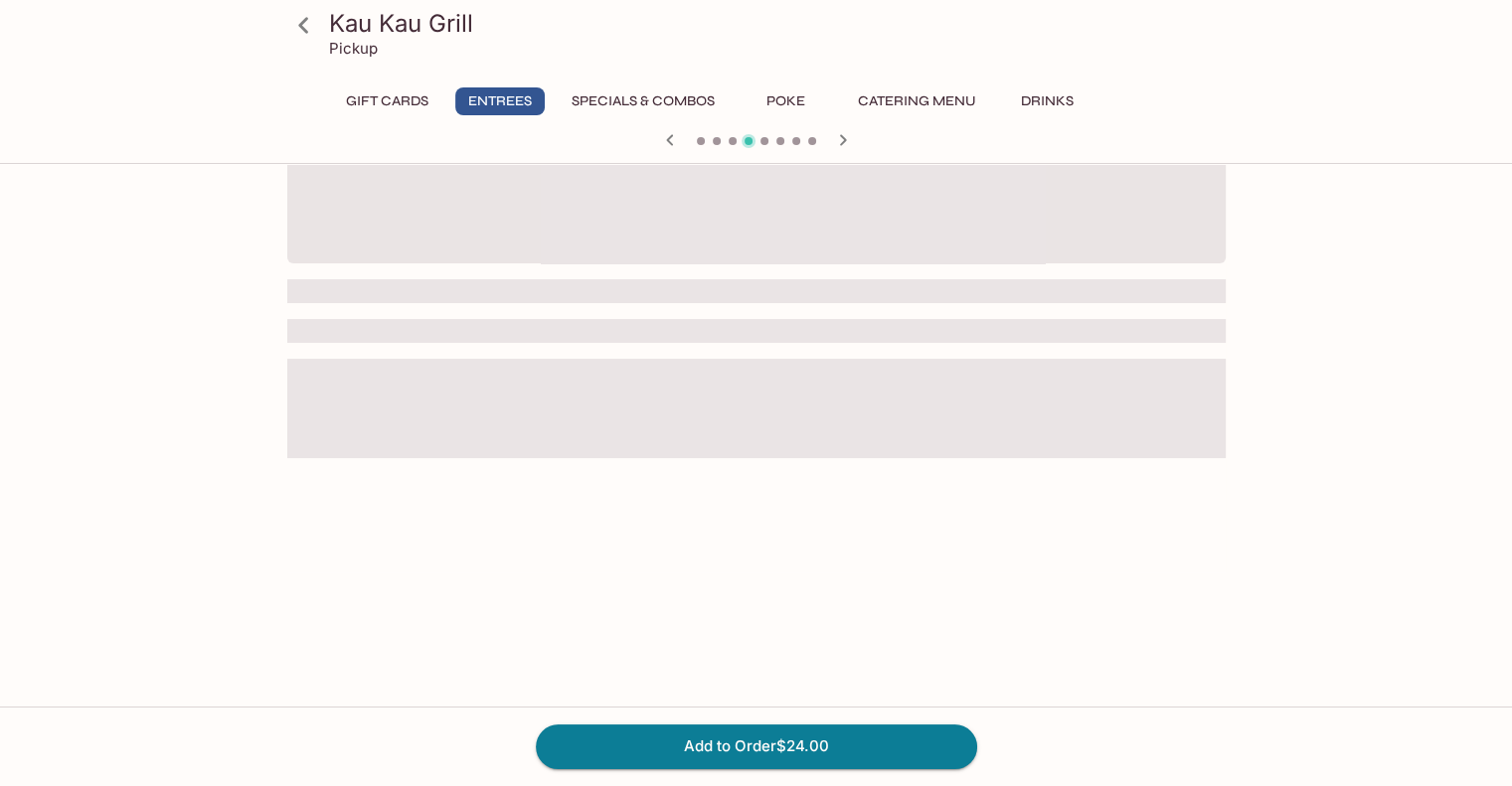 scroll, scrollTop: 0, scrollLeft: 0, axis: both 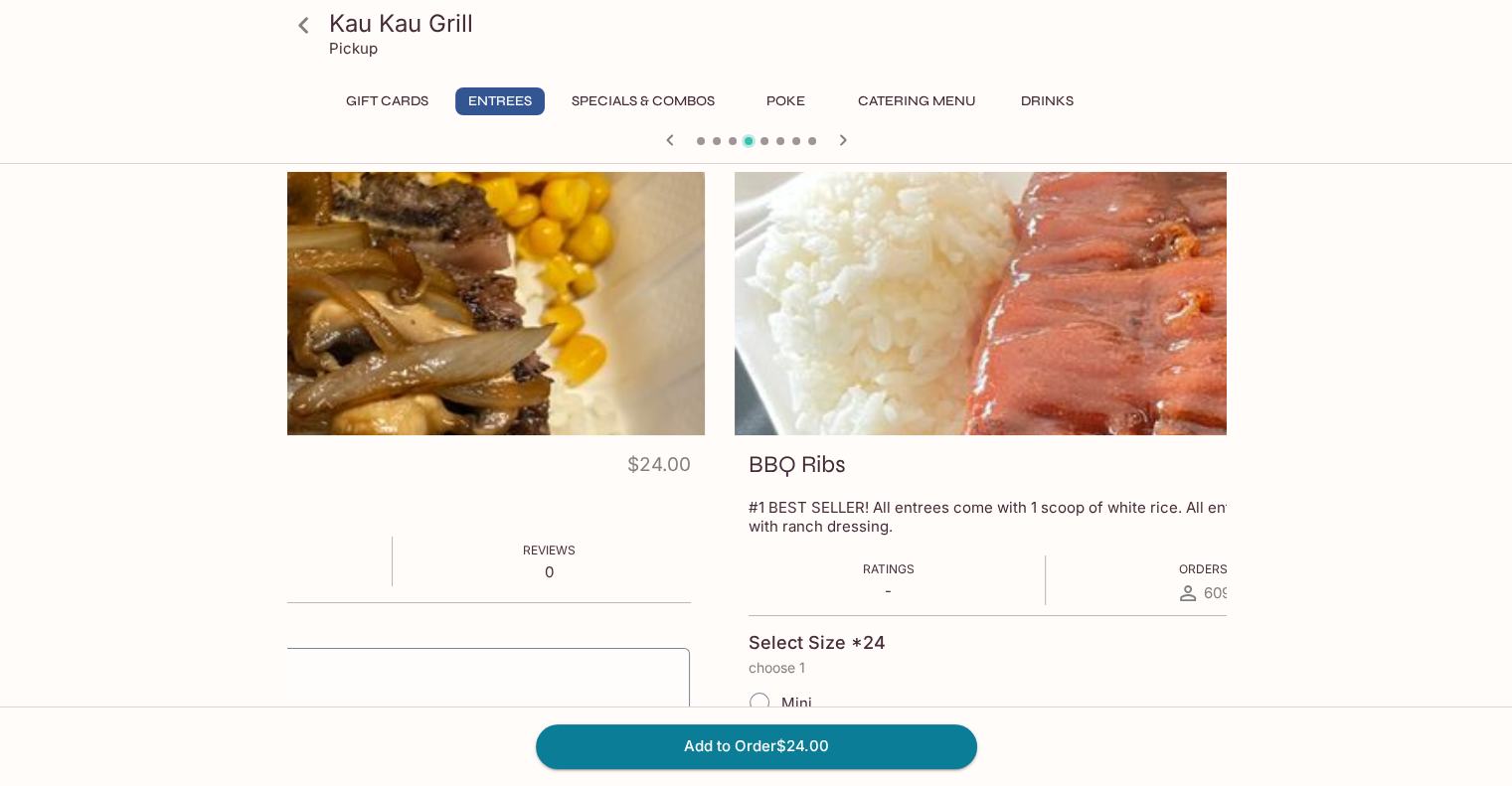 click at bounding box center [236, 303] 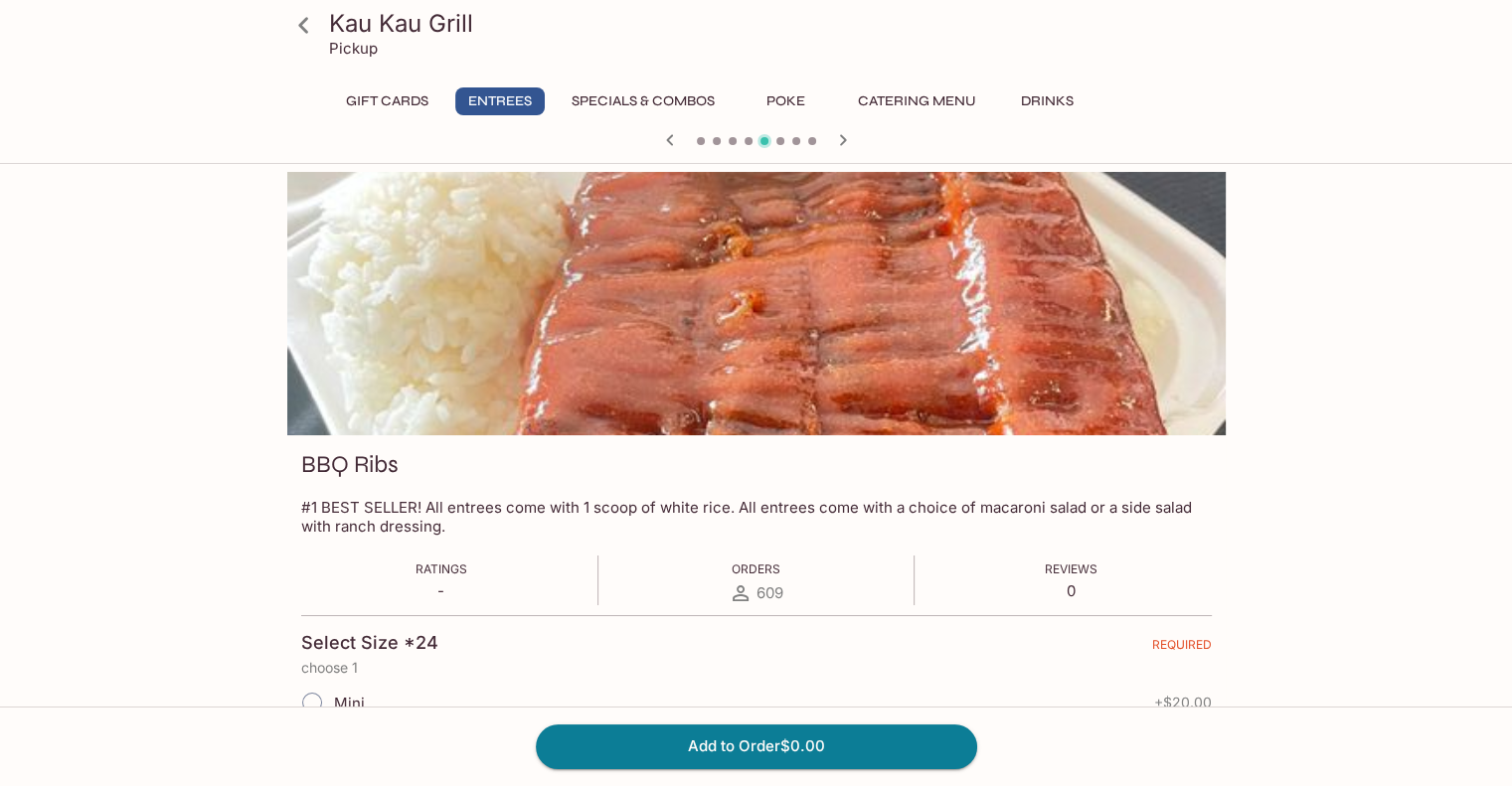 click at bounding box center [756, 303] 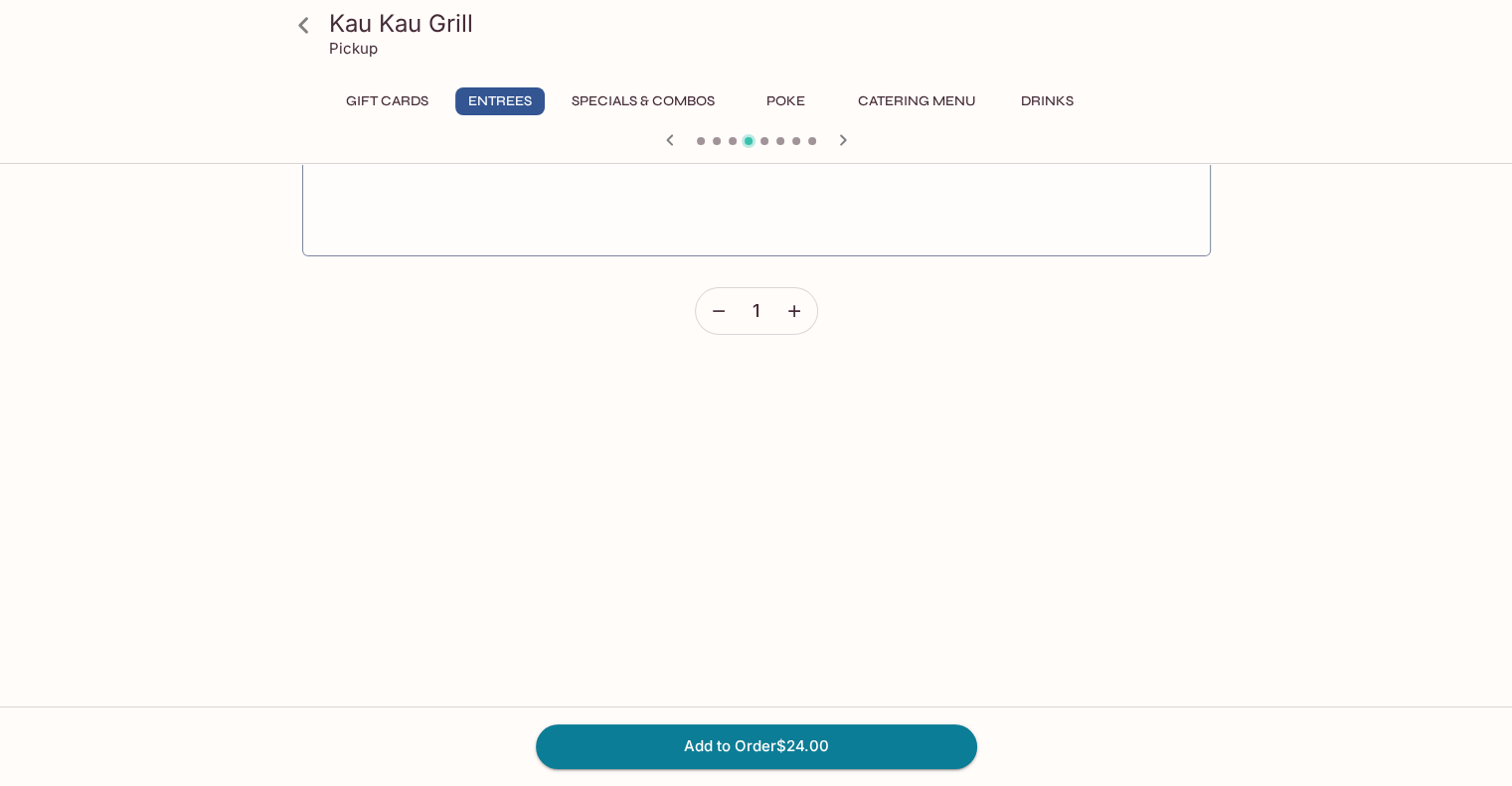 scroll, scrollTop: 0, scrollLeft: 0, axis: both 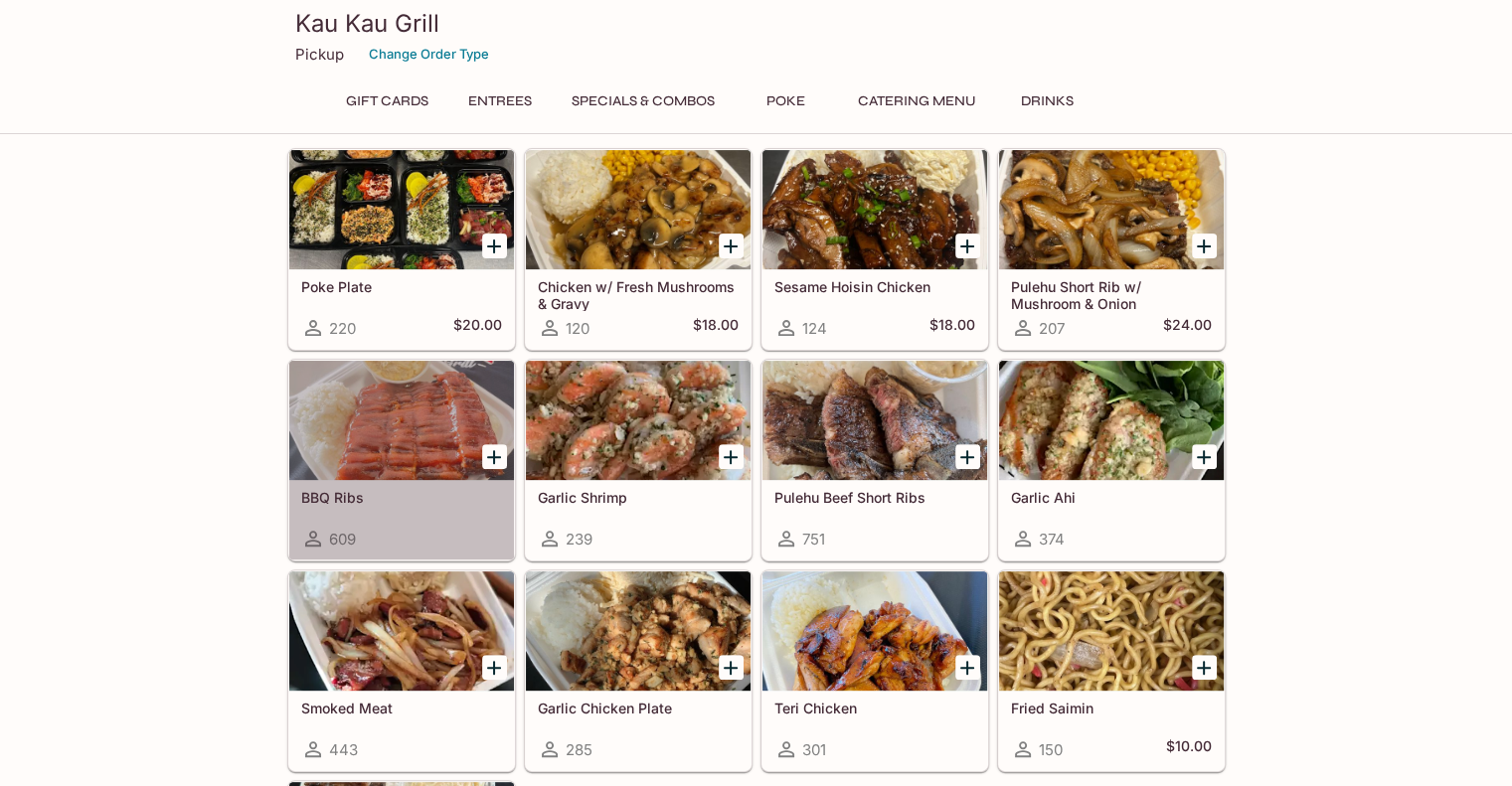 click at bounding box center [402, 420] 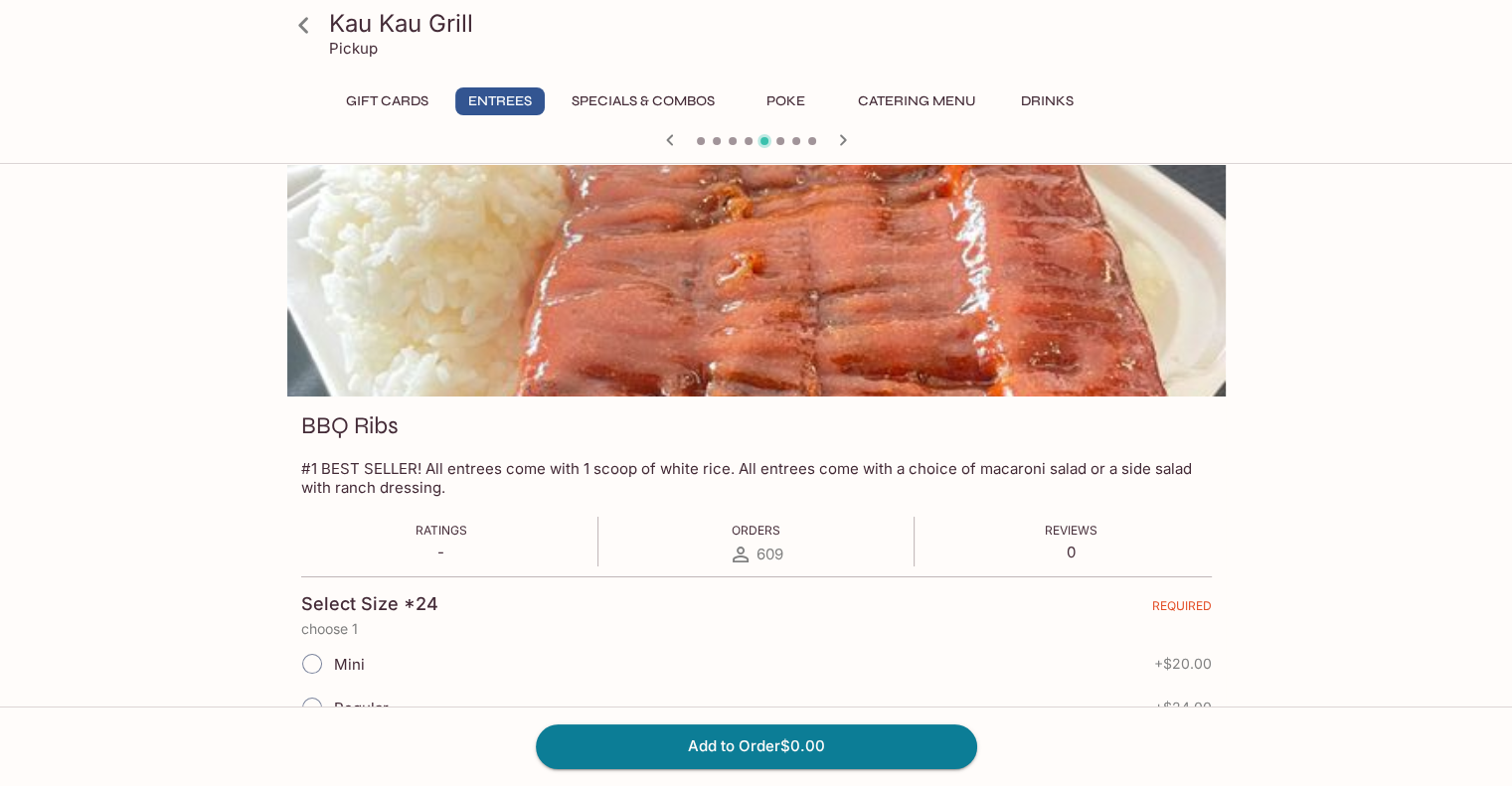 scroll, scrollTop: 0, scrollLeft: 0, axis: both 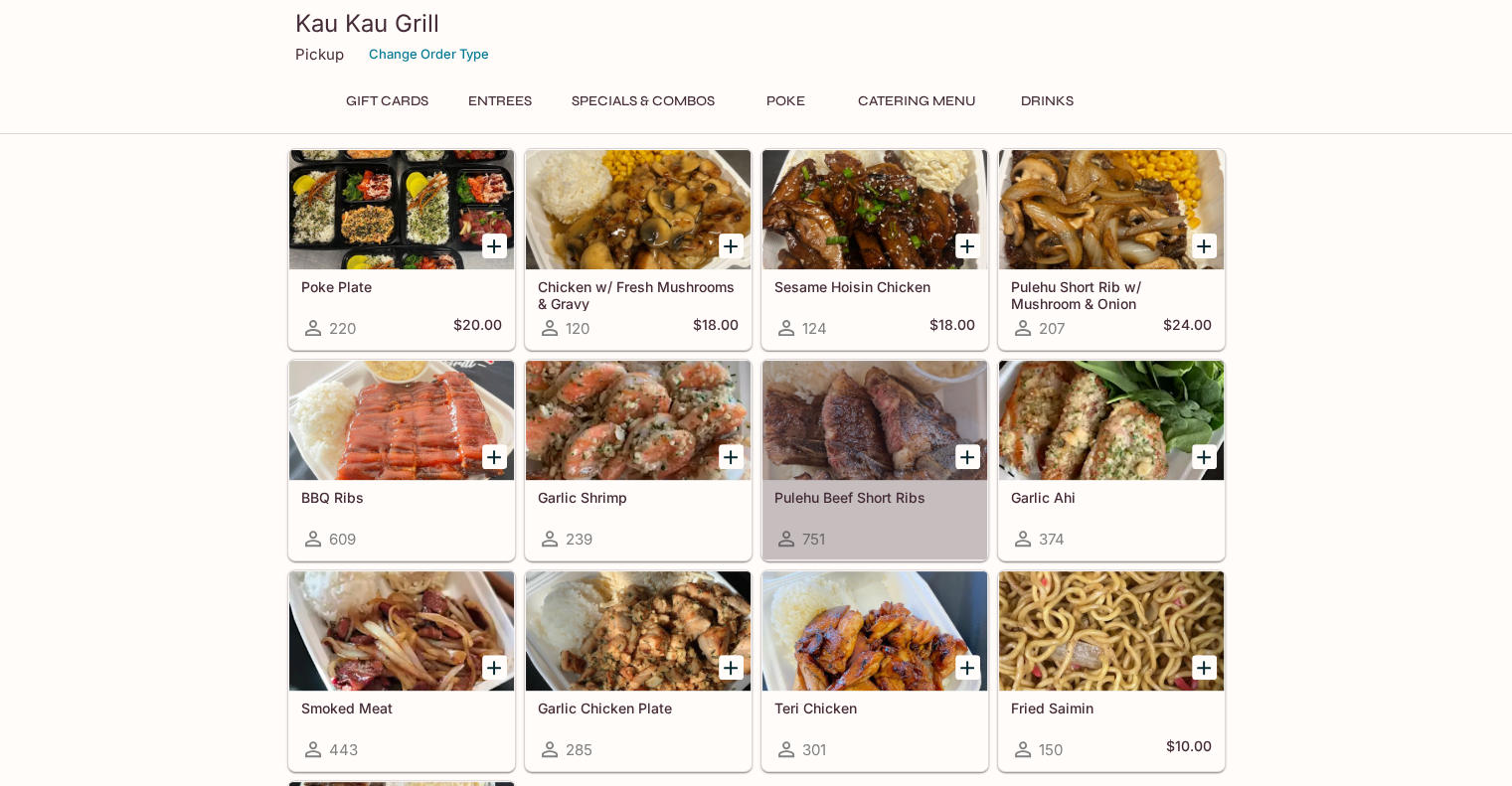 click at bounding box center (875, 420) 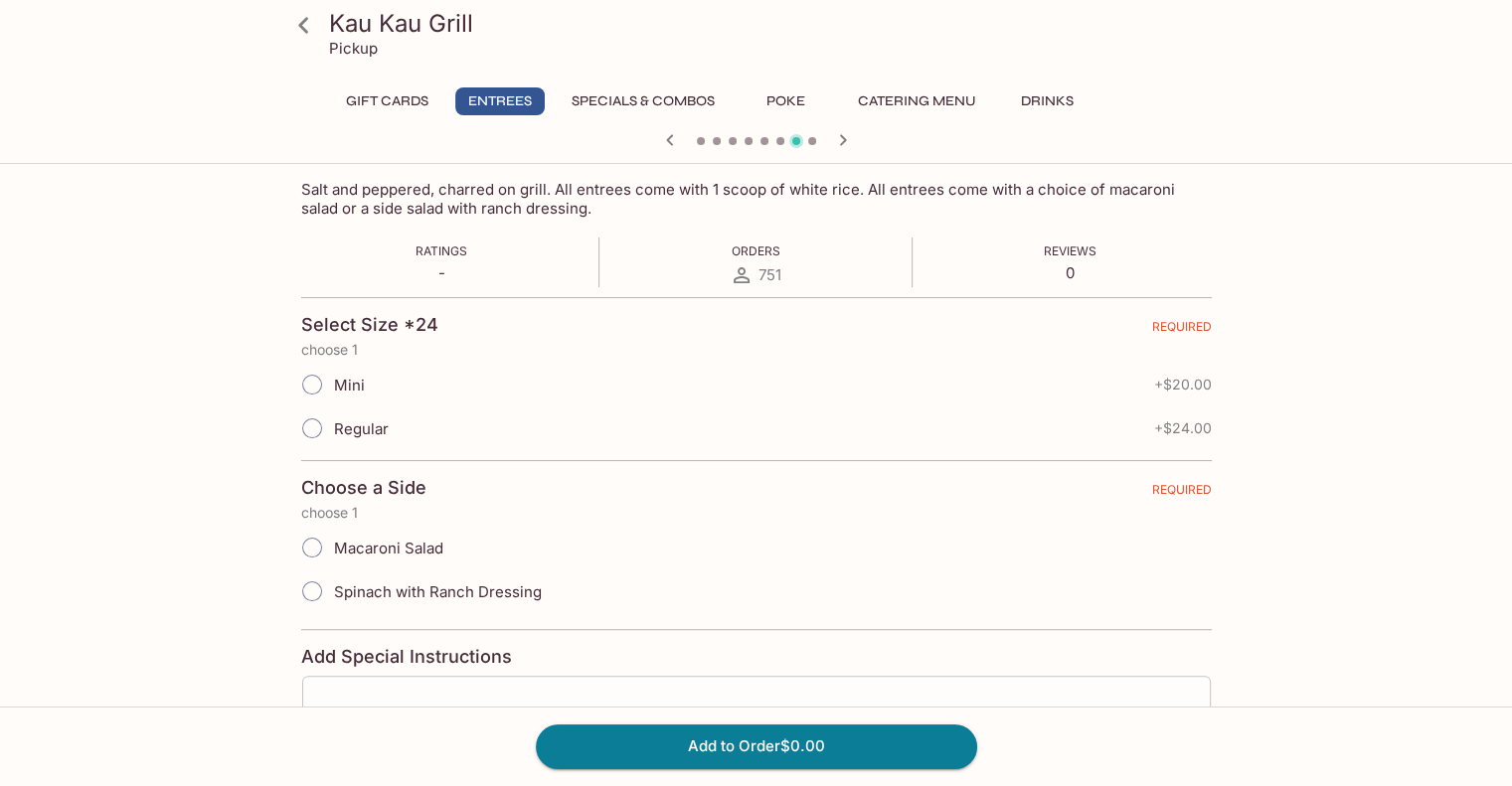 scroll, scrollTop: 497, scrollLeft: 0, axis: vertical 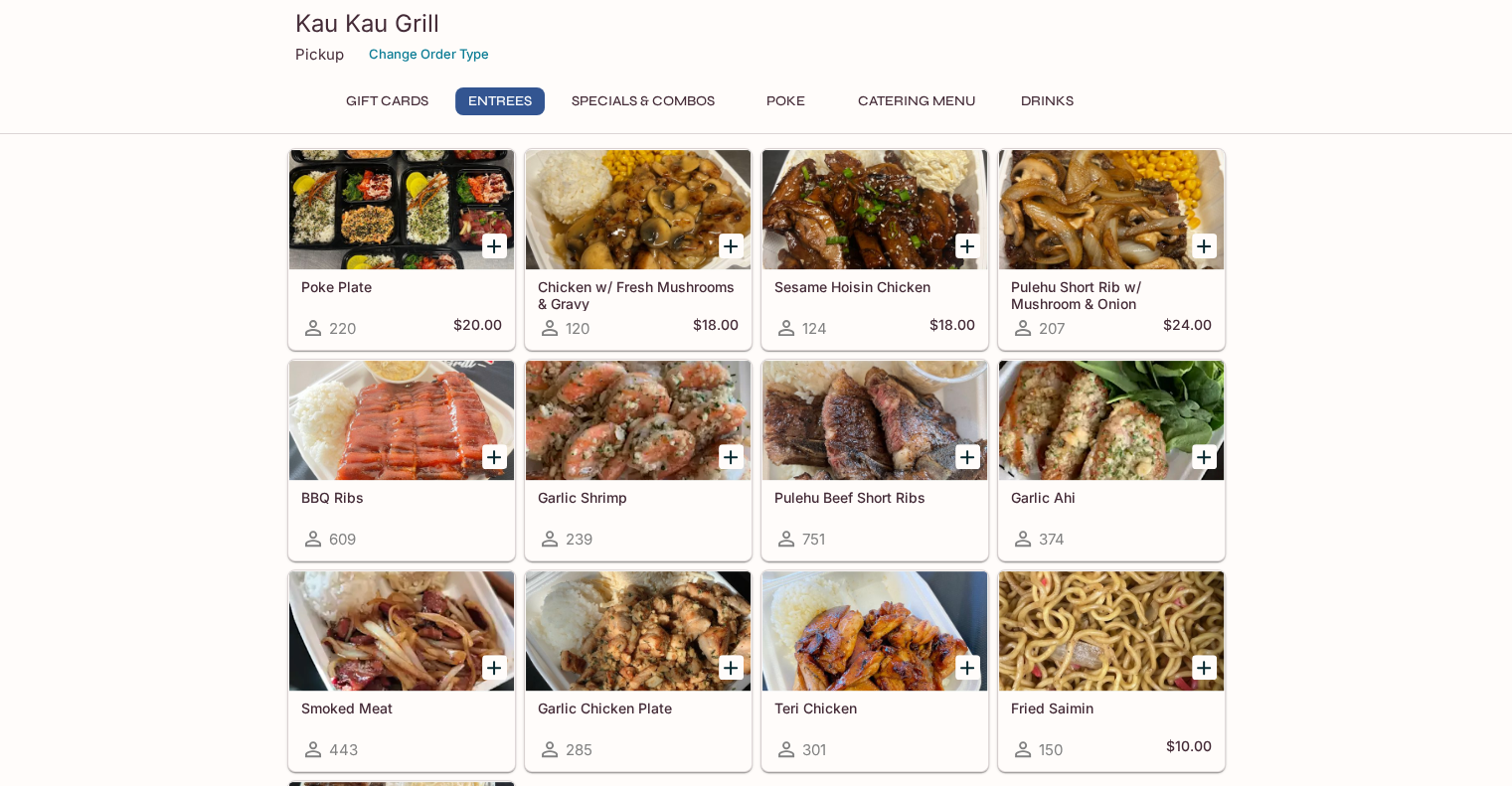 click at bounding box center [875, 420] 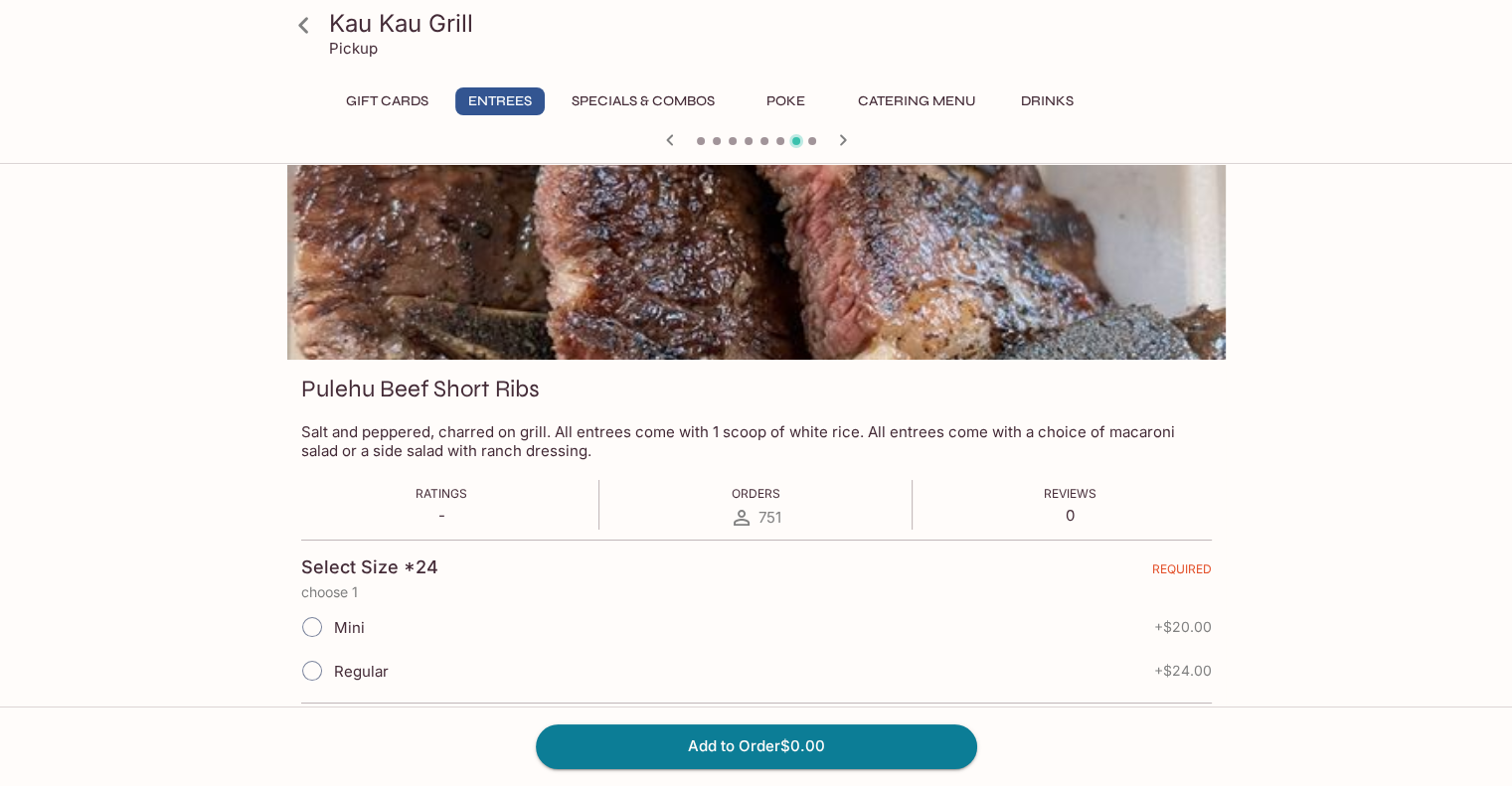 scroll, scrollTop: 199, scrollLeft: 0, axis: vertical 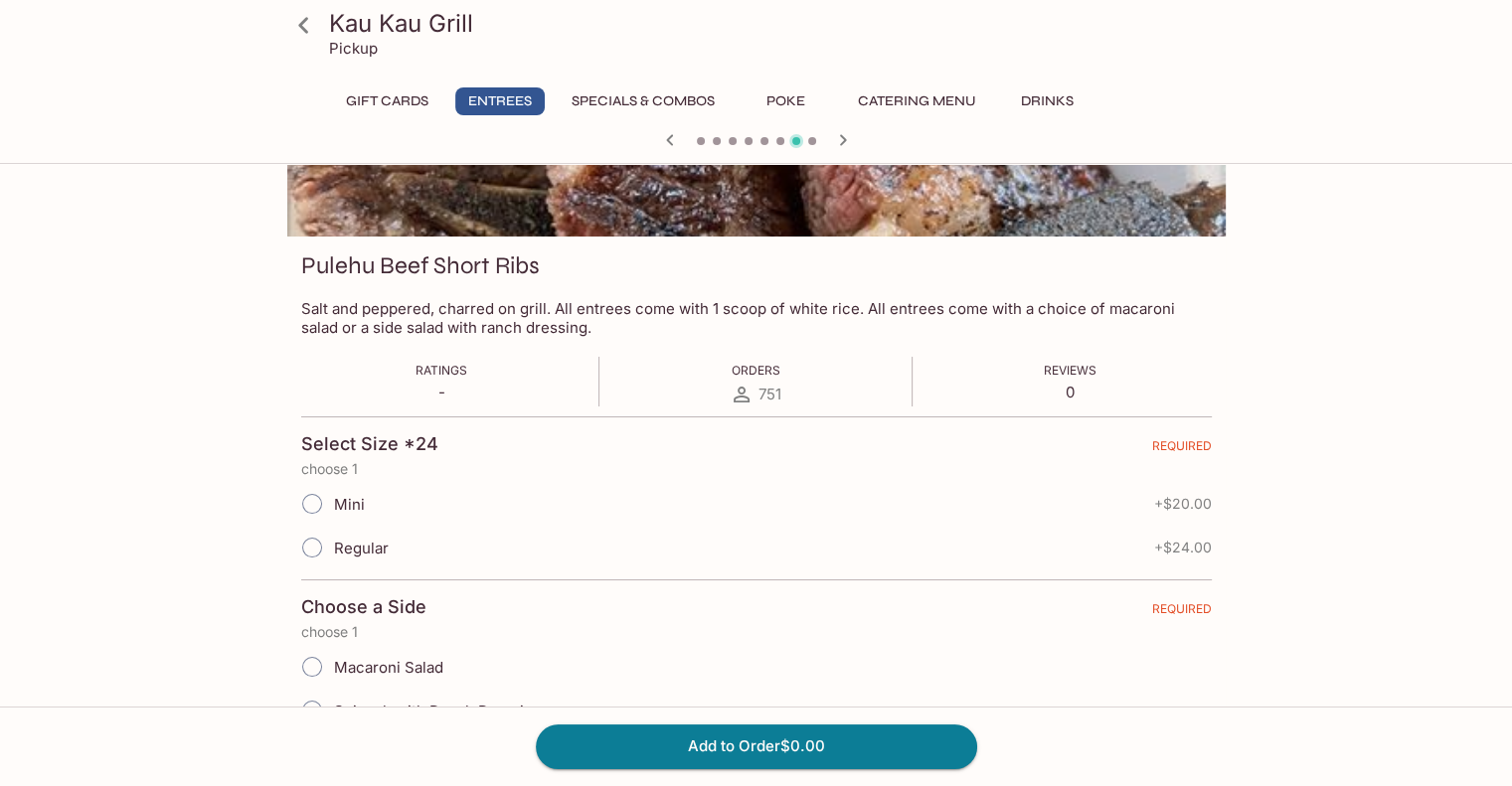 click on "Regular" at bounding box center [312, 548] 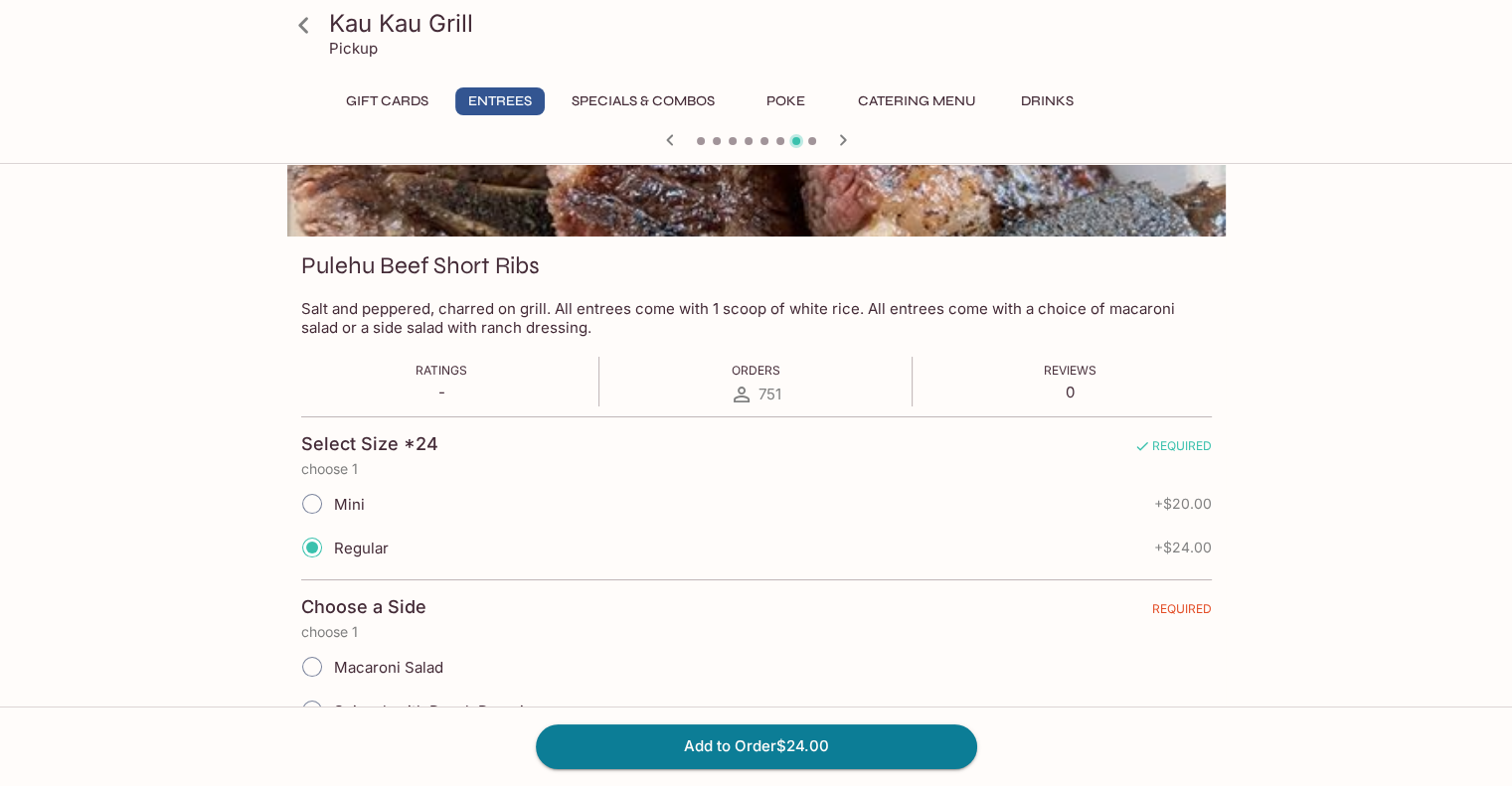 scroll, scrollTop: 497, scrollLeft: 0, axis: vertical 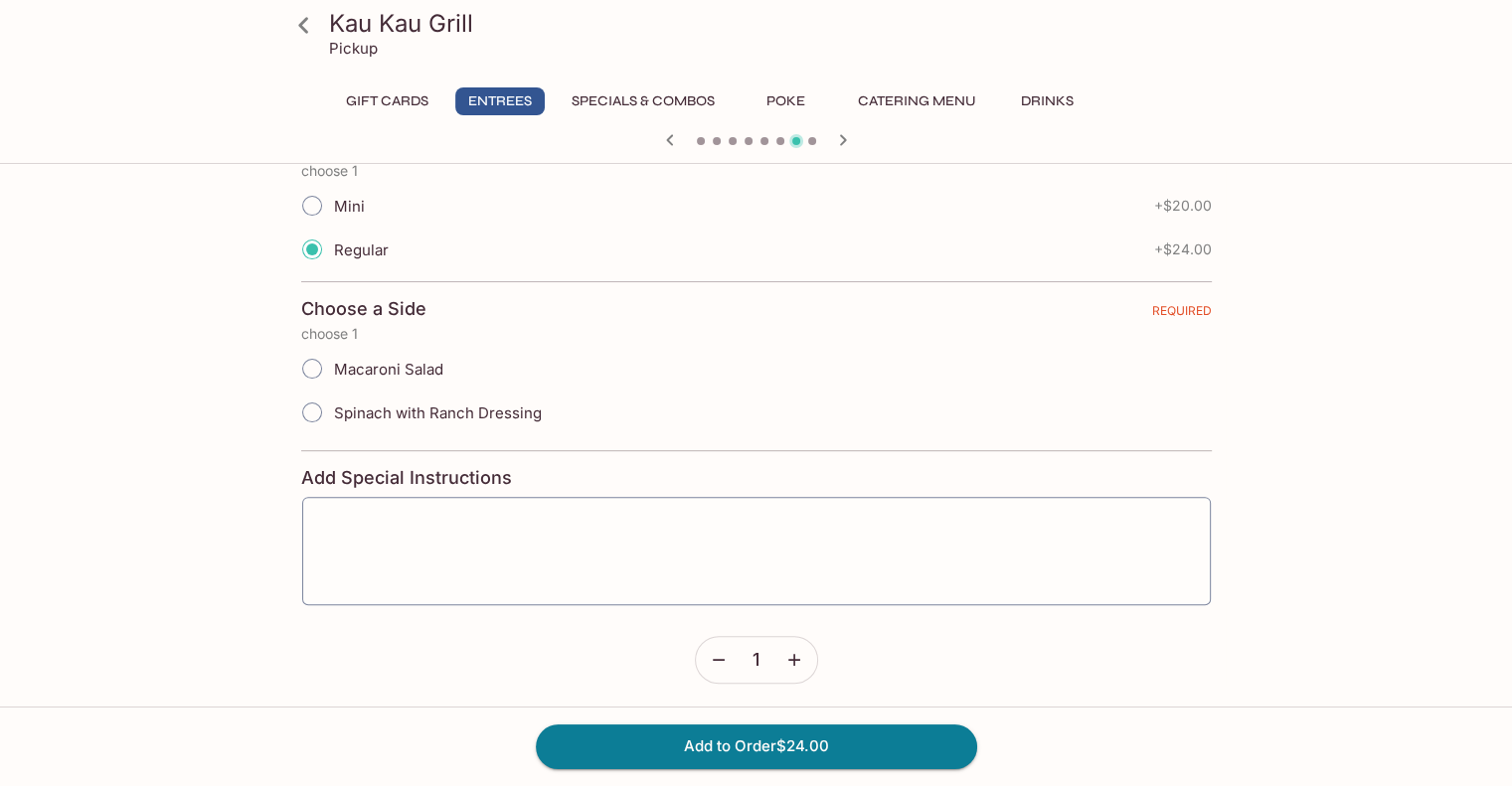 click on "Macaroni Salad" at bounding box center (389, 369) 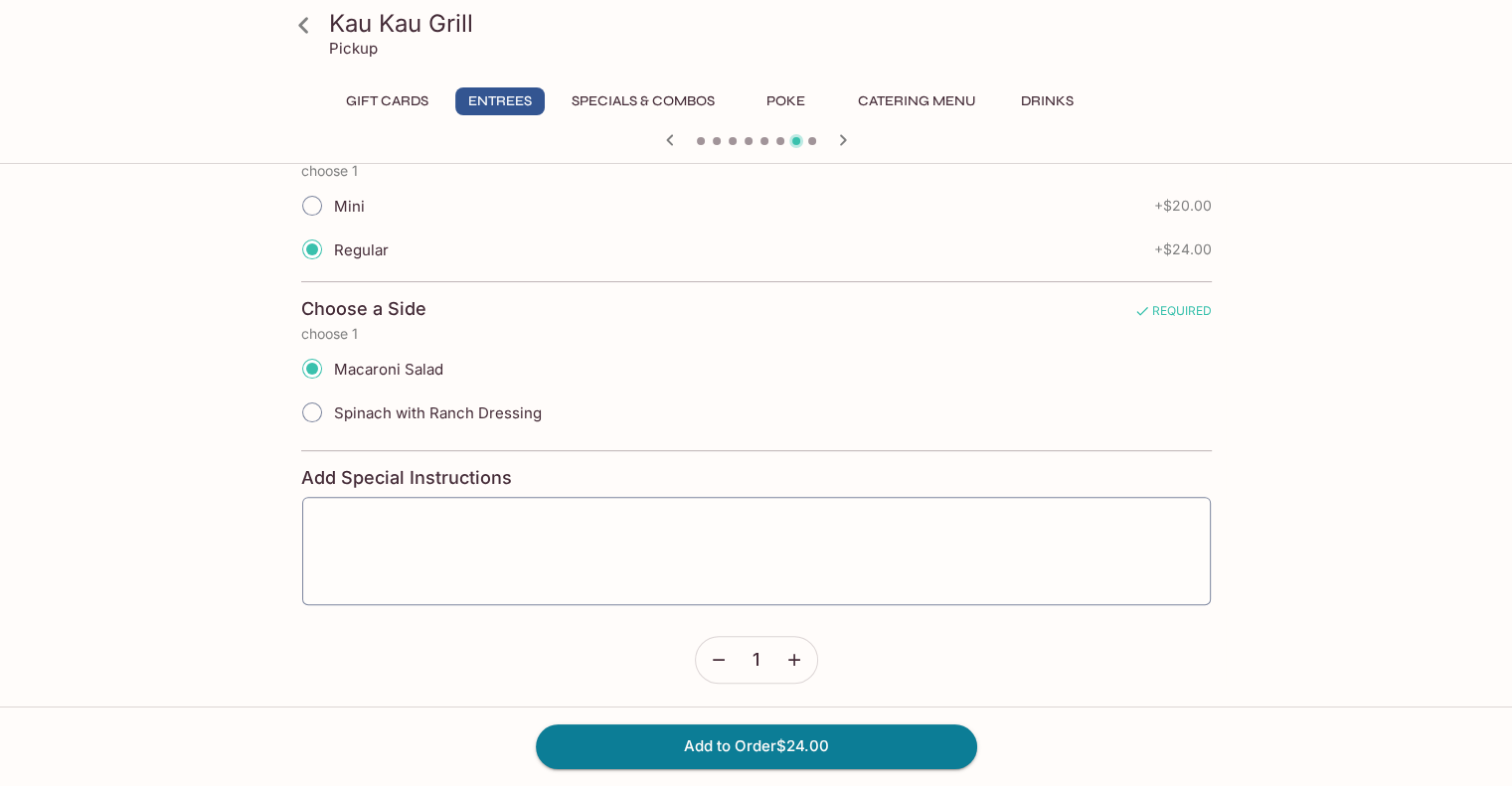 click on "Specials & Combos" at bounding box center [643, 101] 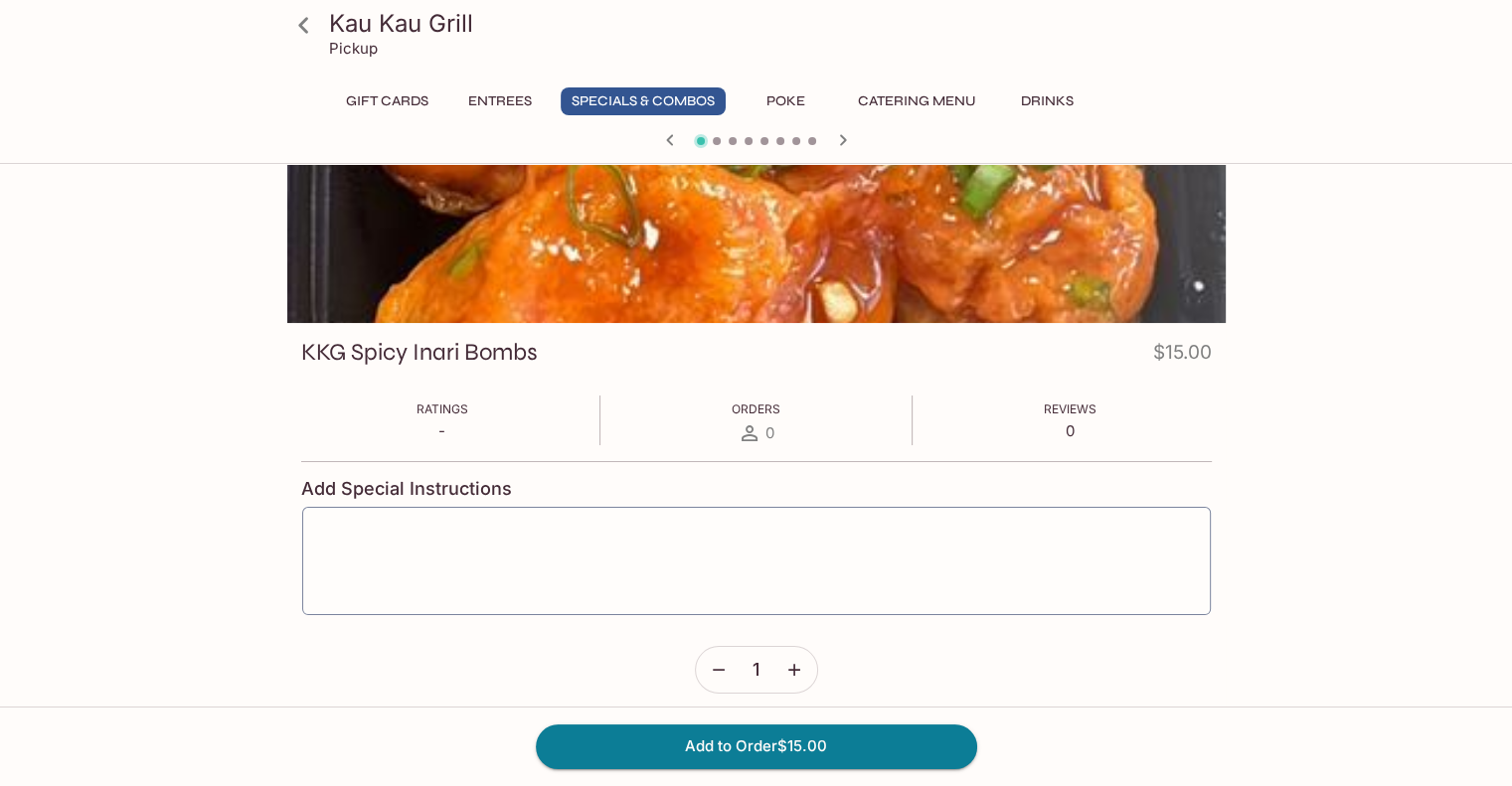 scroll, scrollTop: 0, scrollLeft: 0, axis: both 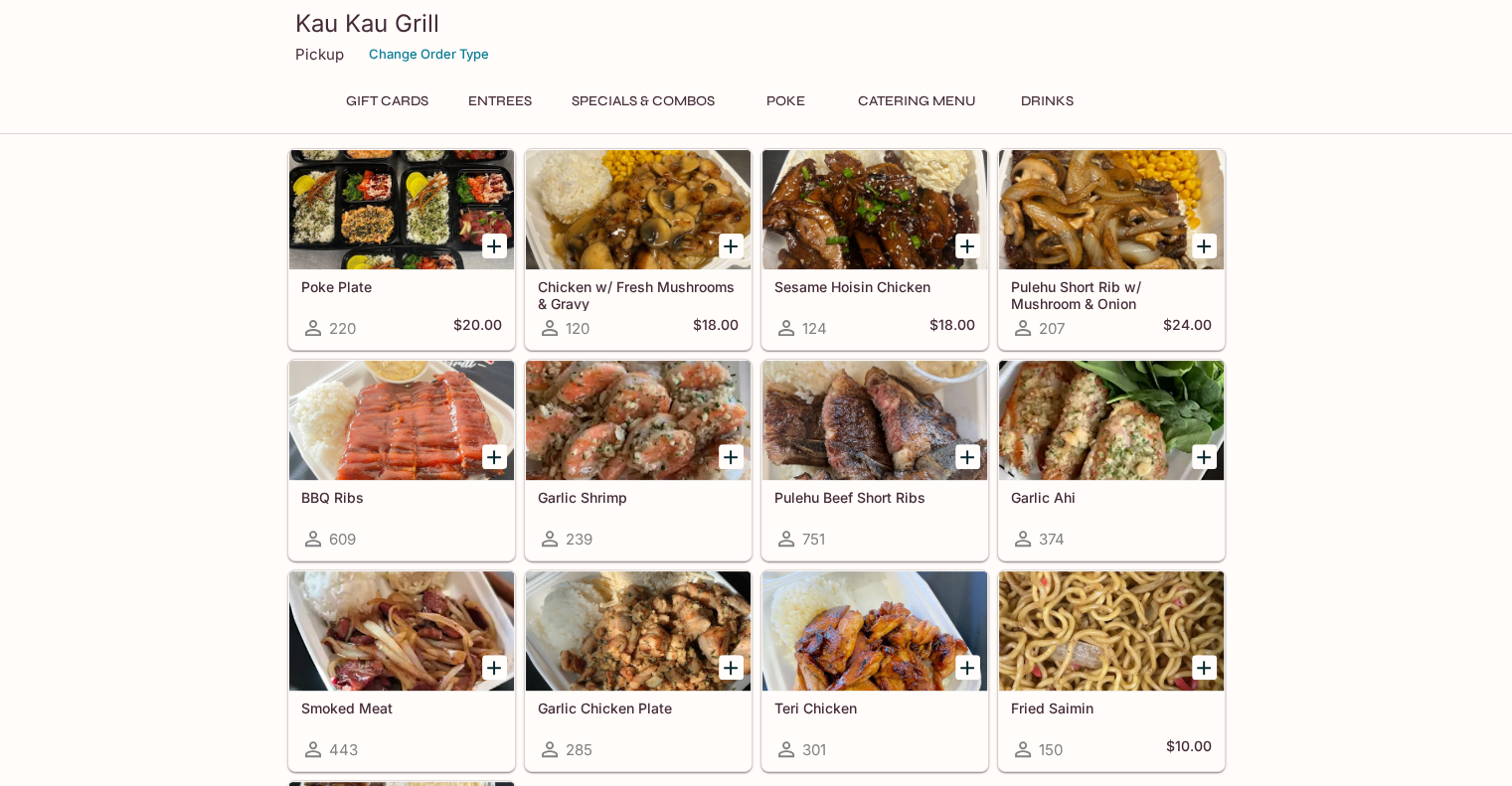 click on "Specials & Combos" at bounding box center (643, 101) 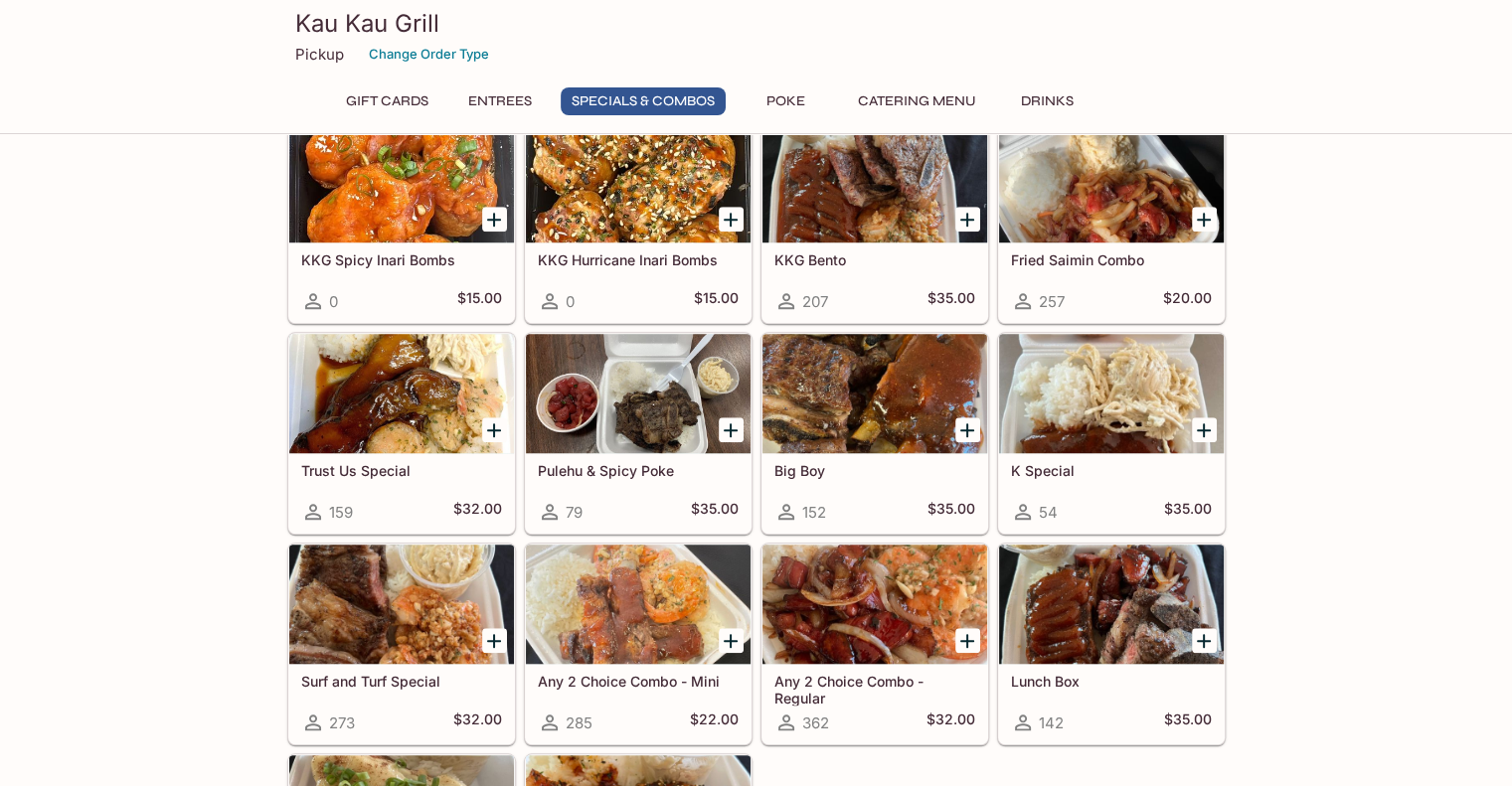 scroll, scrollTop: 1603, scrollLeft: 0, axis: vertical 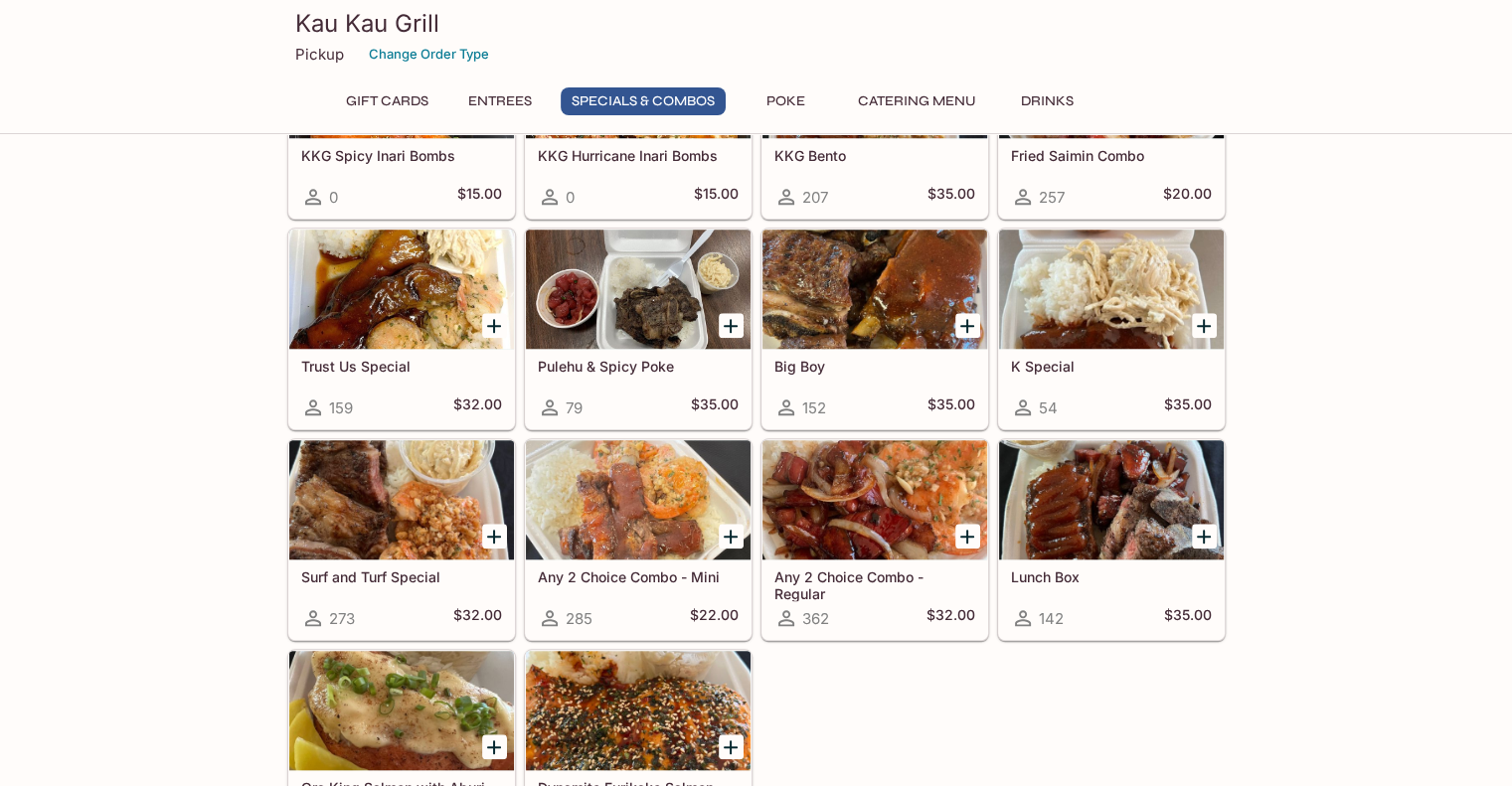 click at bounding box center [1111, 500] 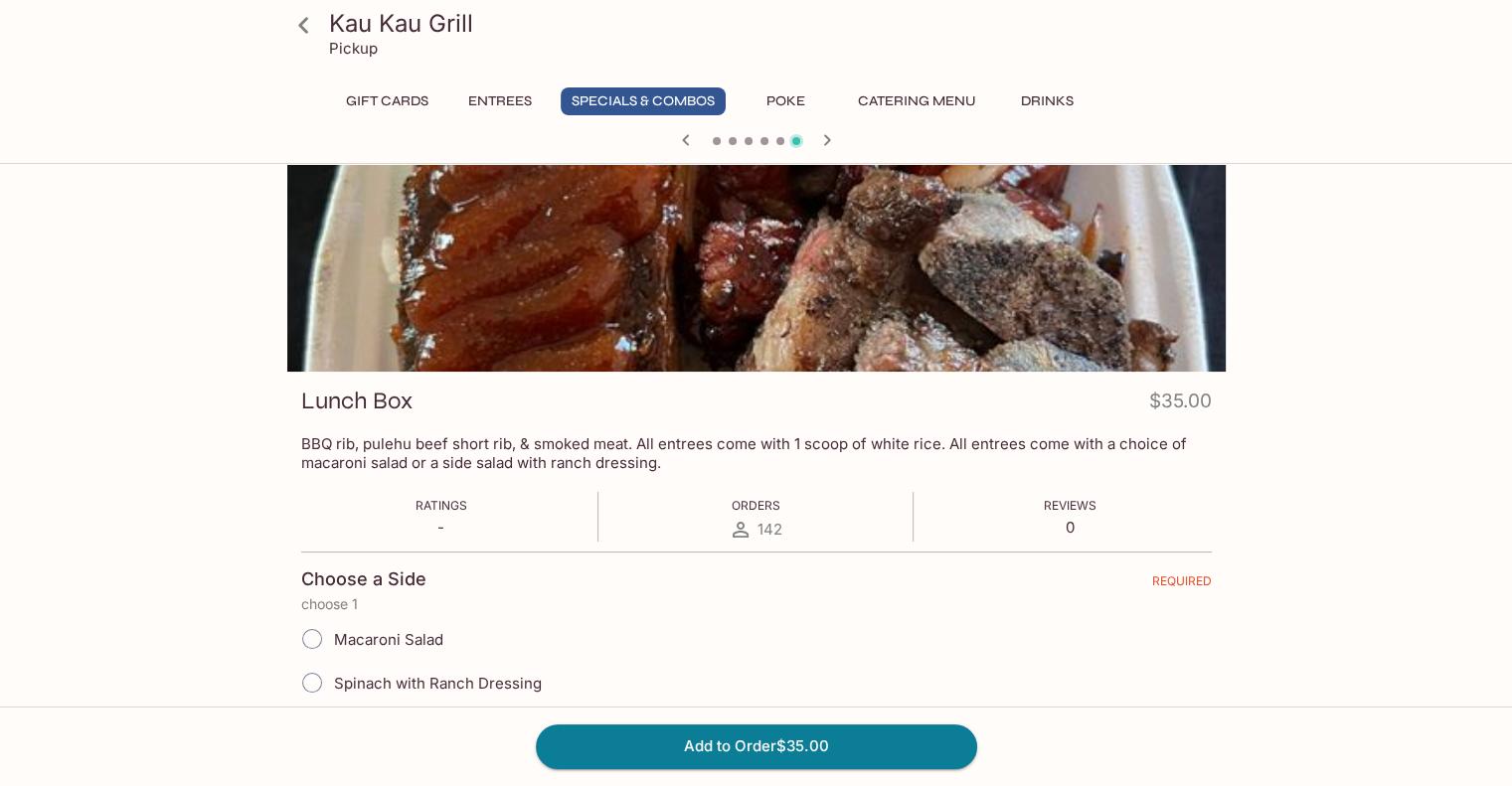 scroll, scrollTop: 99, scrollLeft: 0, axis: vertical 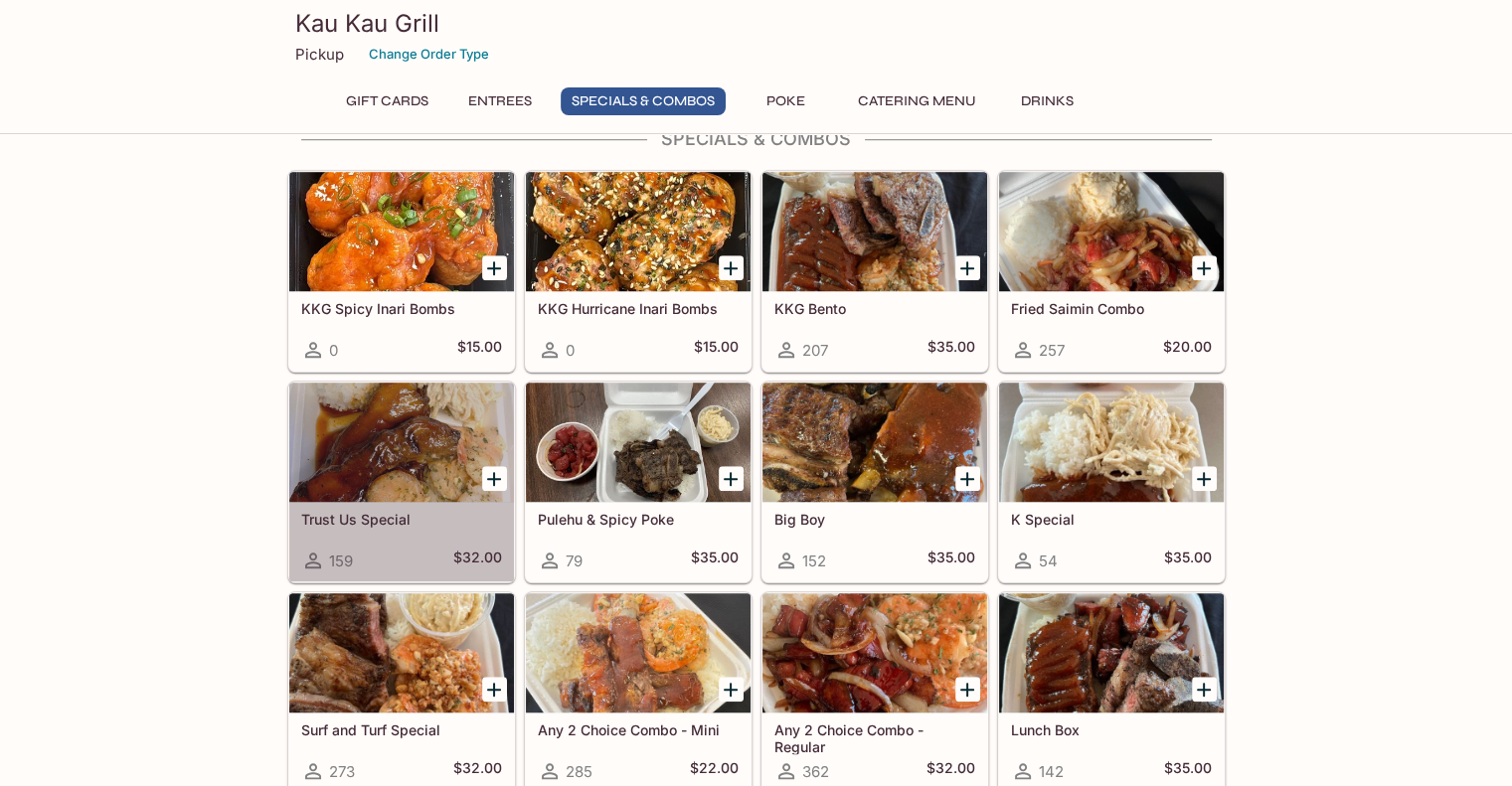 click at bounding box center [402, 442] 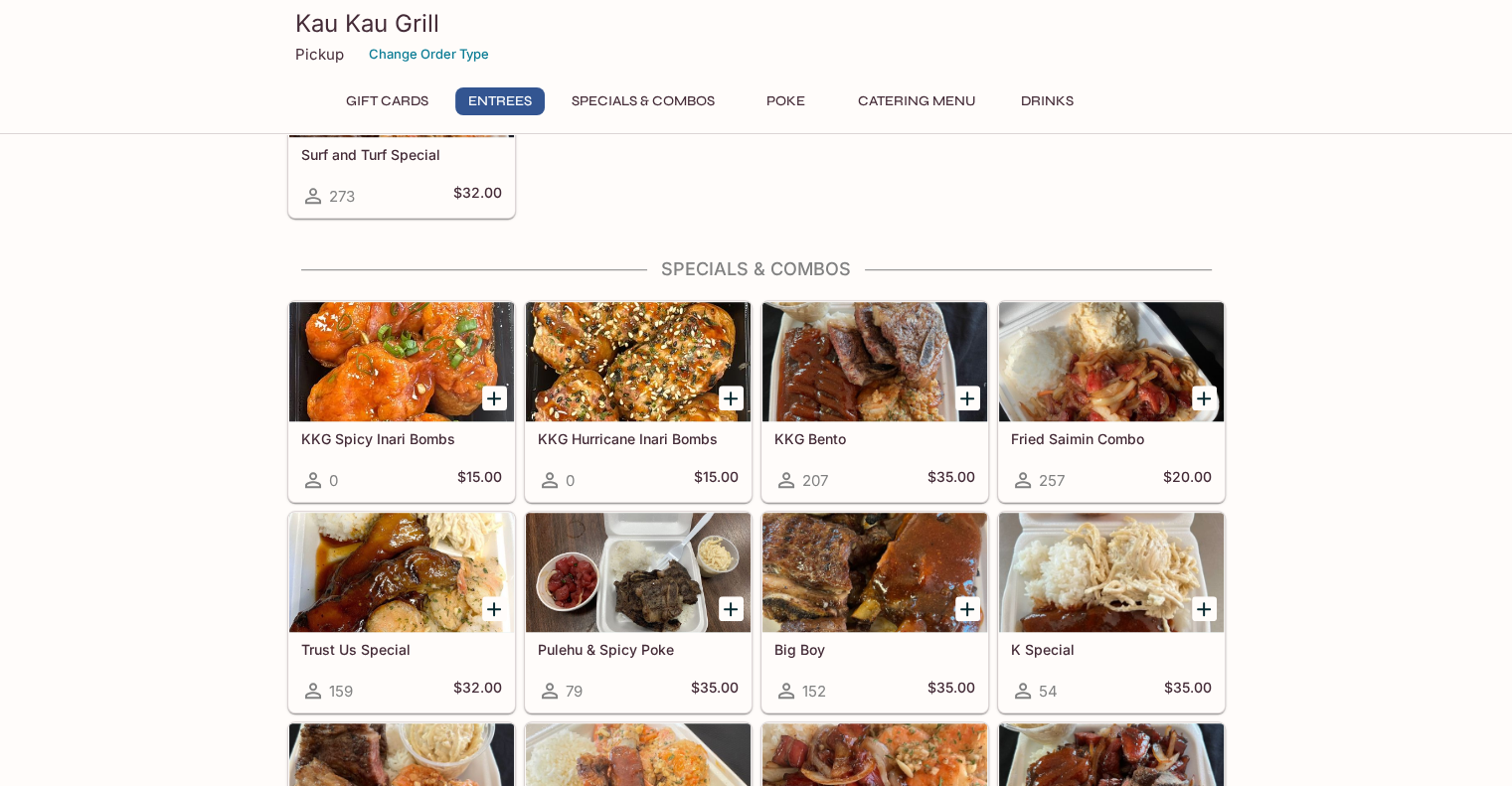 scroll, scrollTop: 1350, scrollLeft: 0, axis: vertical 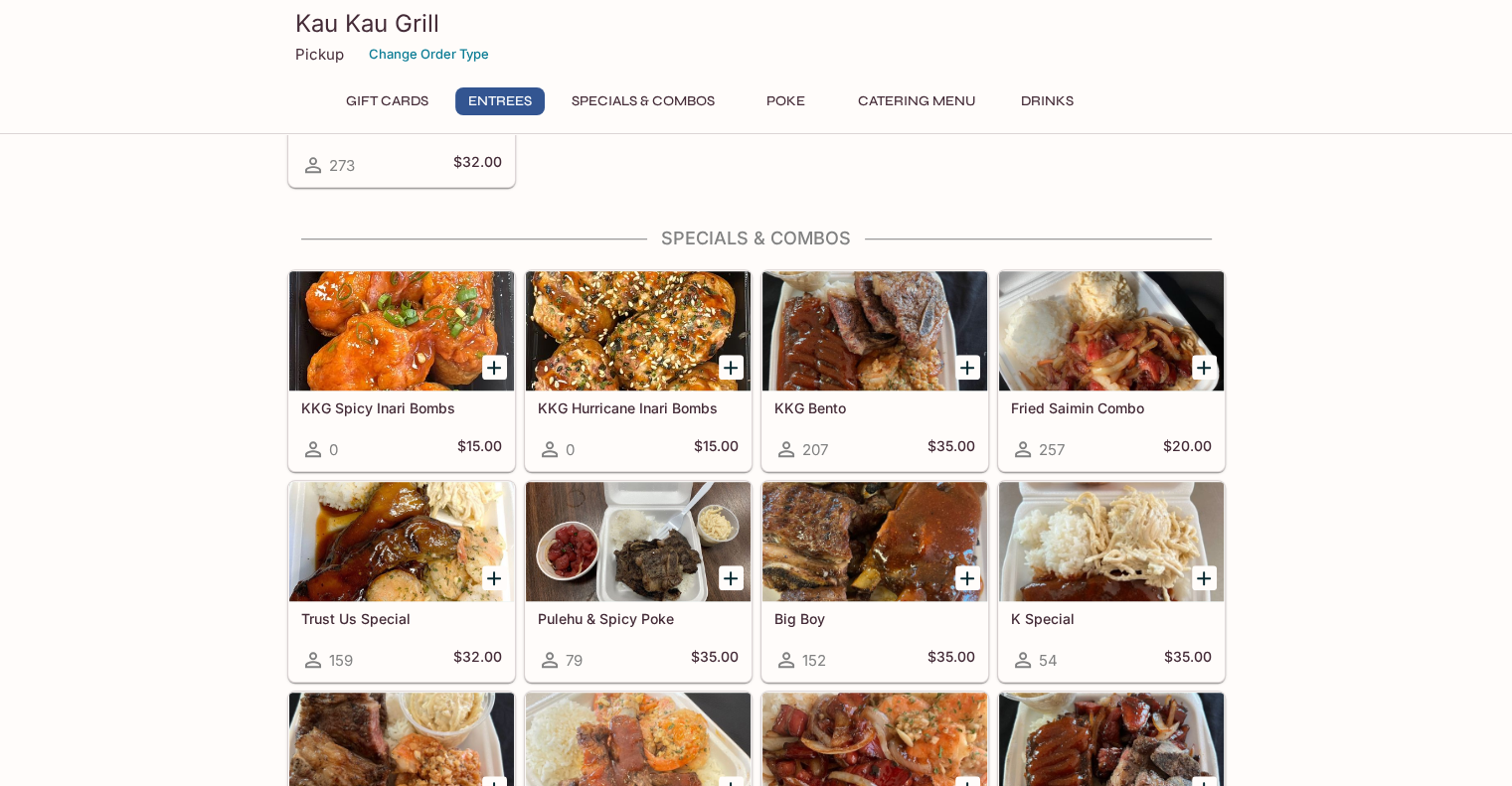 click at bounding box center (875, 331) 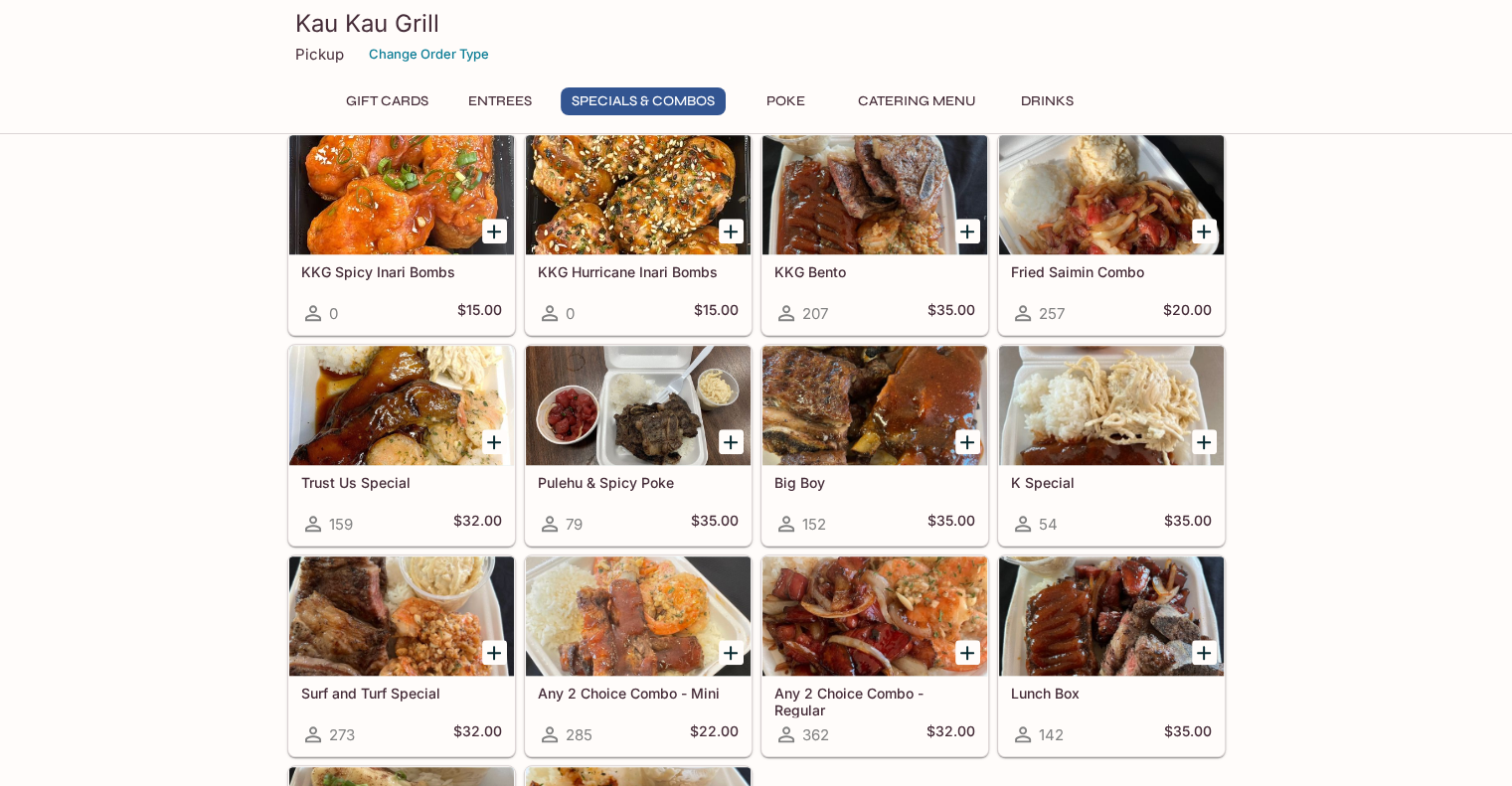 scroll, scrollTop: 1549, scrollLeft: 0, axis: vertical 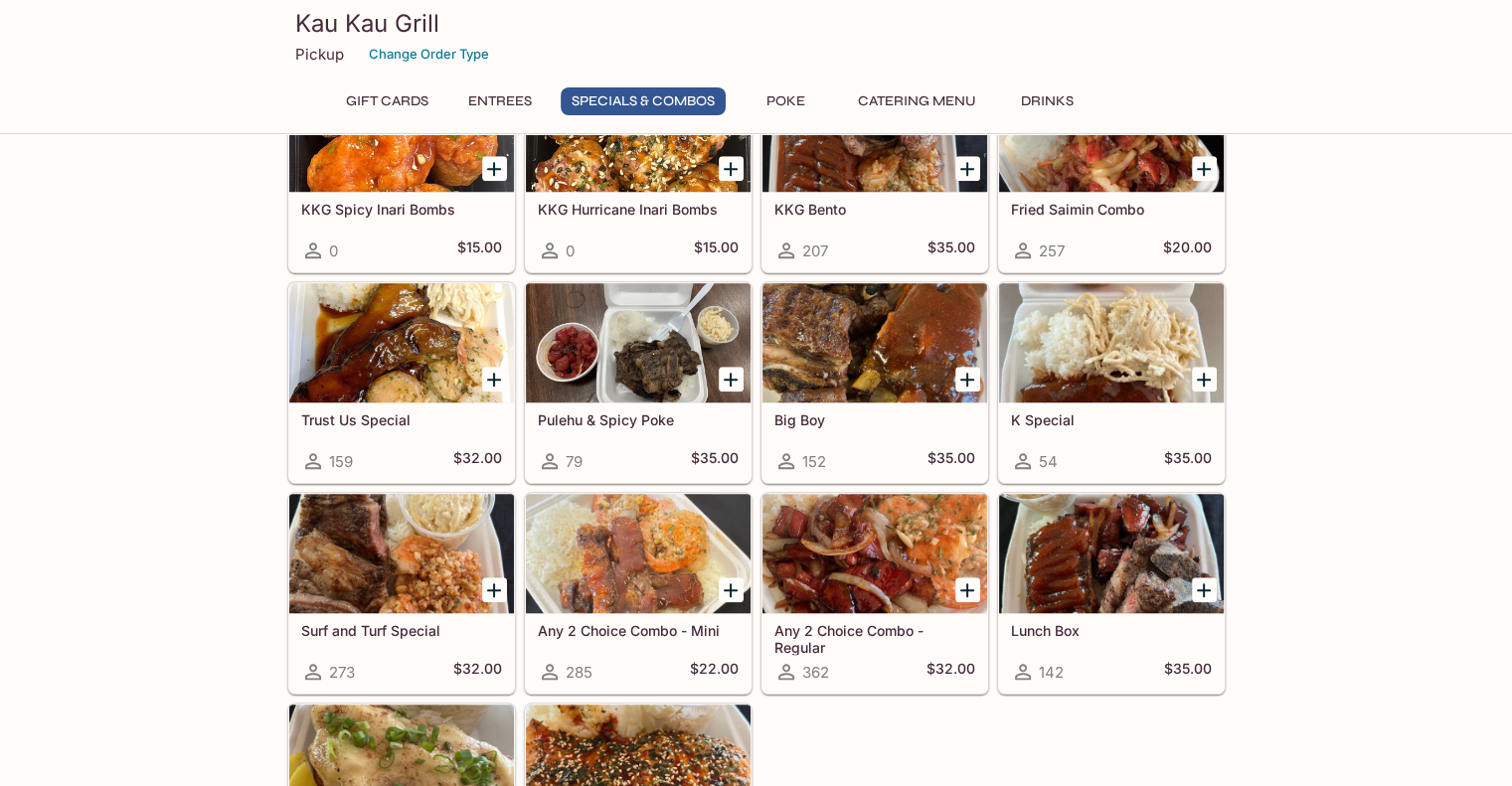 click at bounding box center (875, 343) 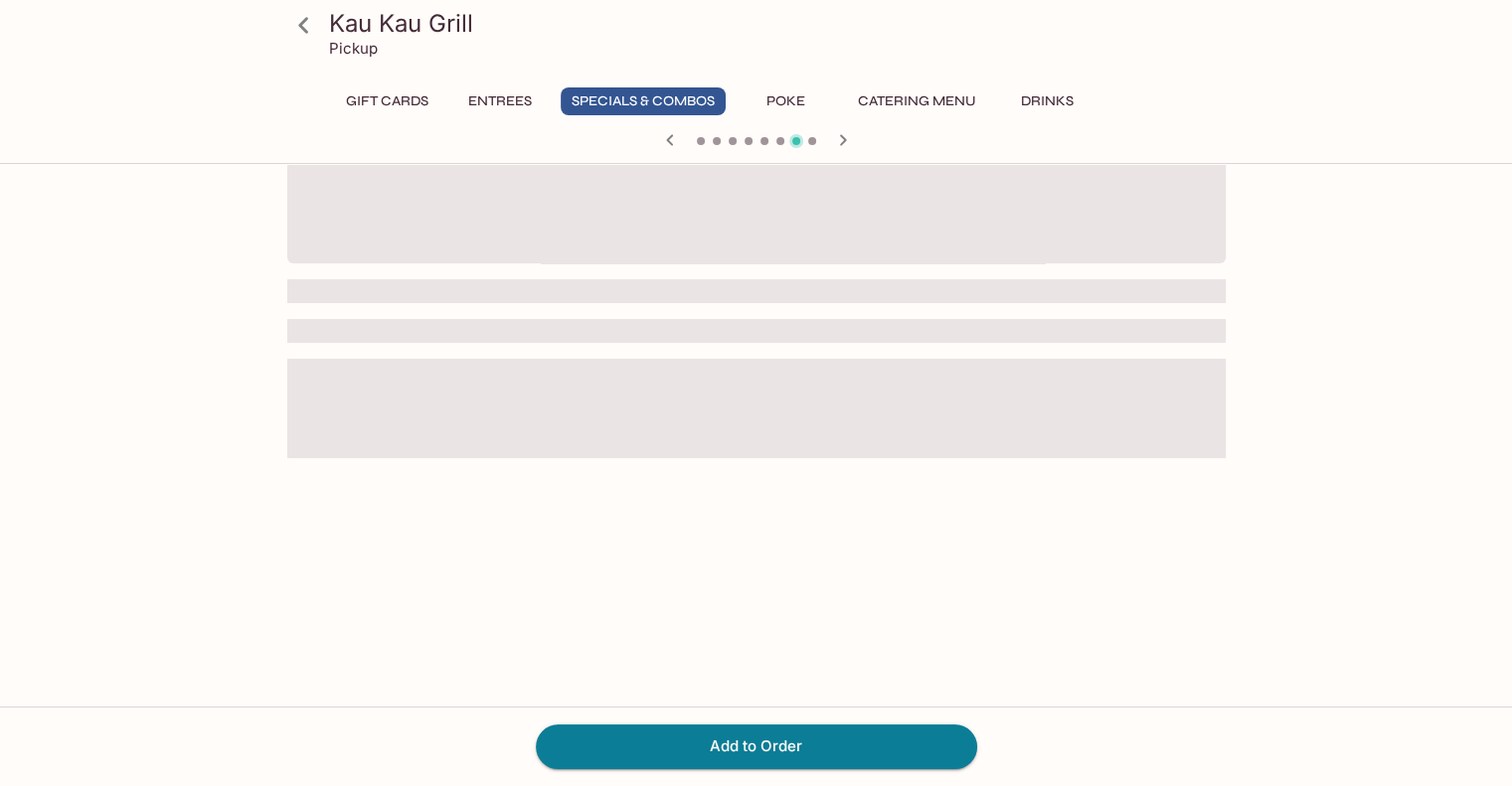 scroll, scrollTop: 0, scrollLeft: 0, axis: both 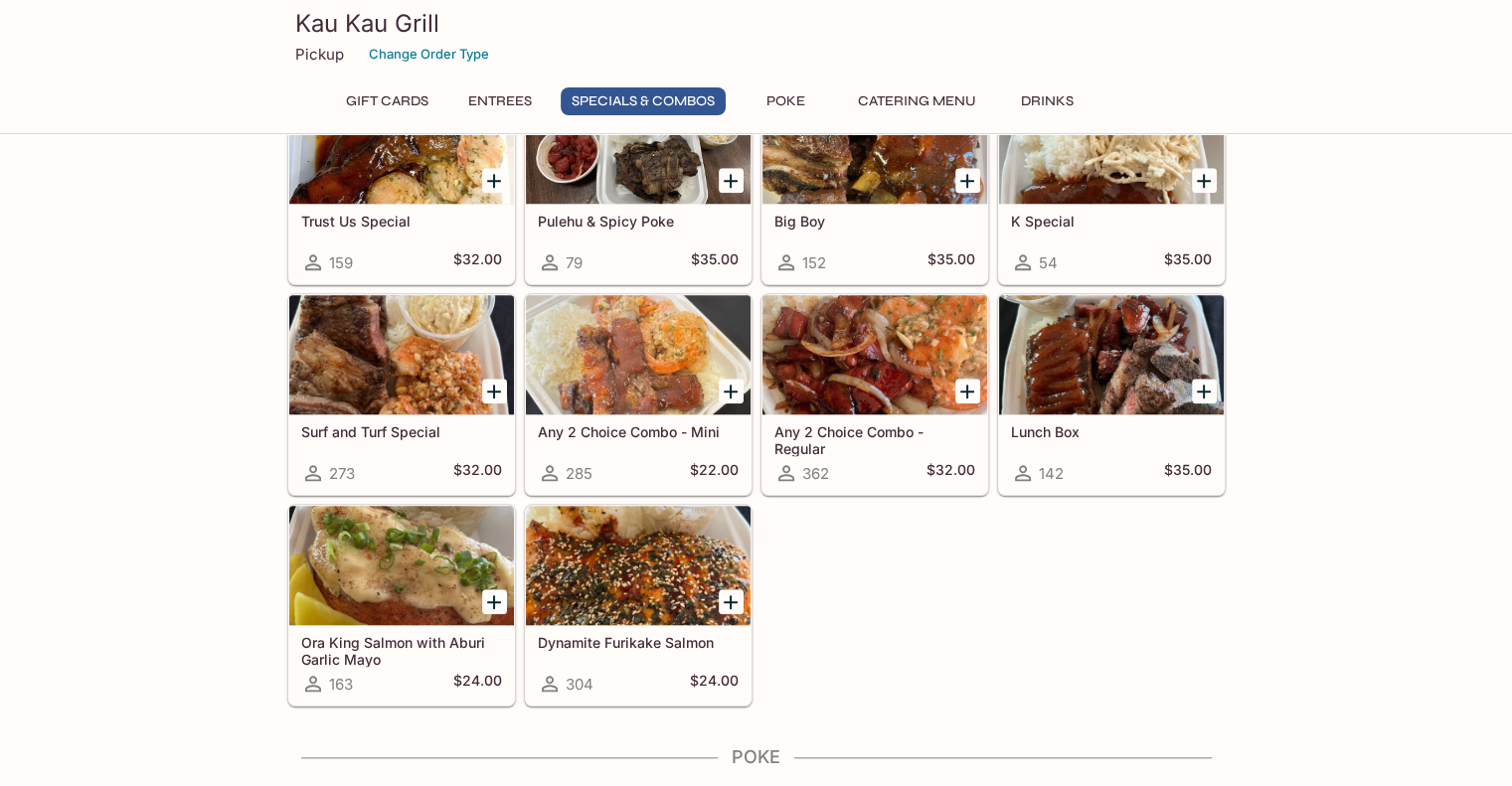 click at bounding box center (875, 355) 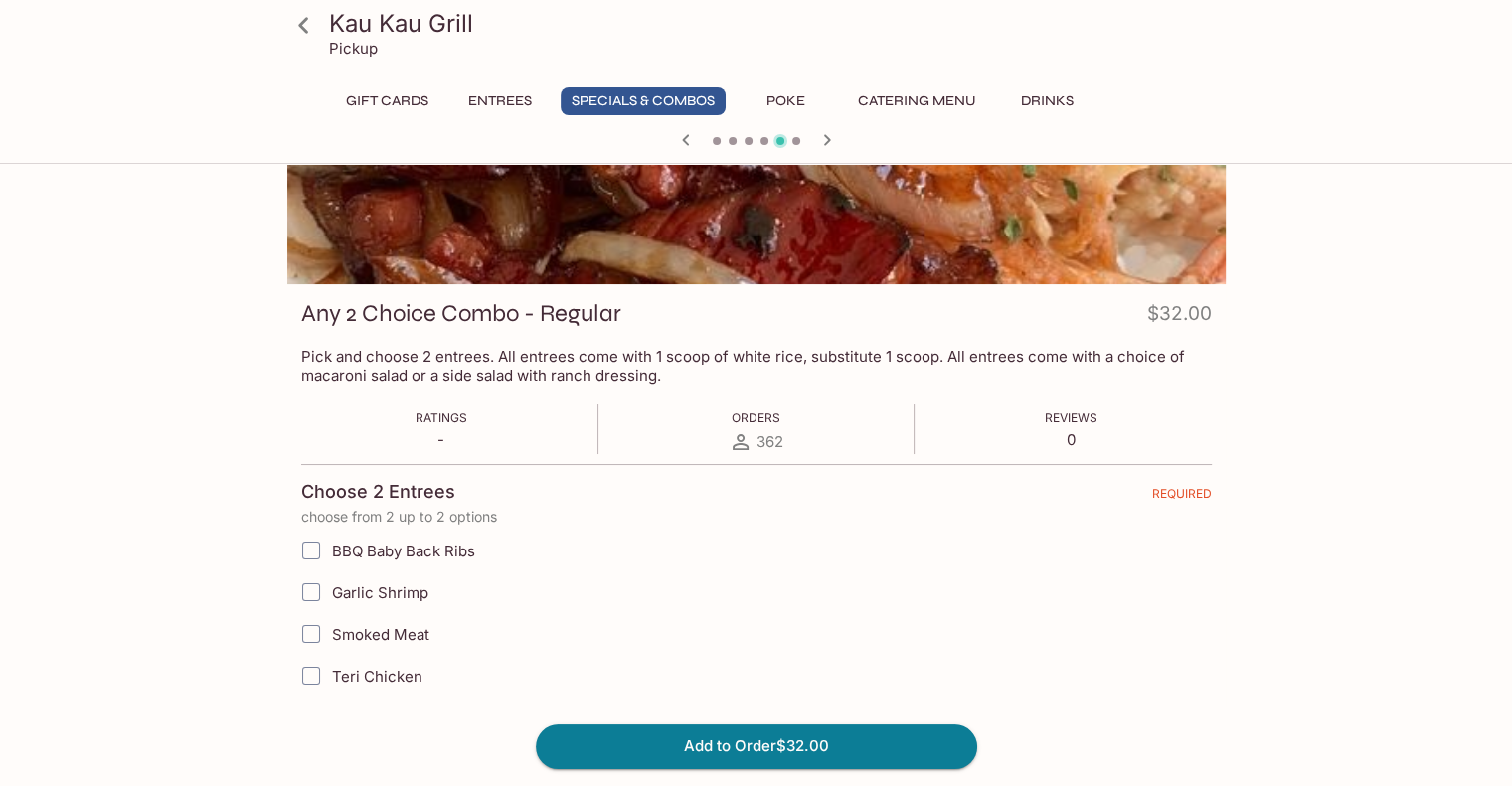 scroll, scrollTop: 397, scrollLeft: 0, axis: vertical 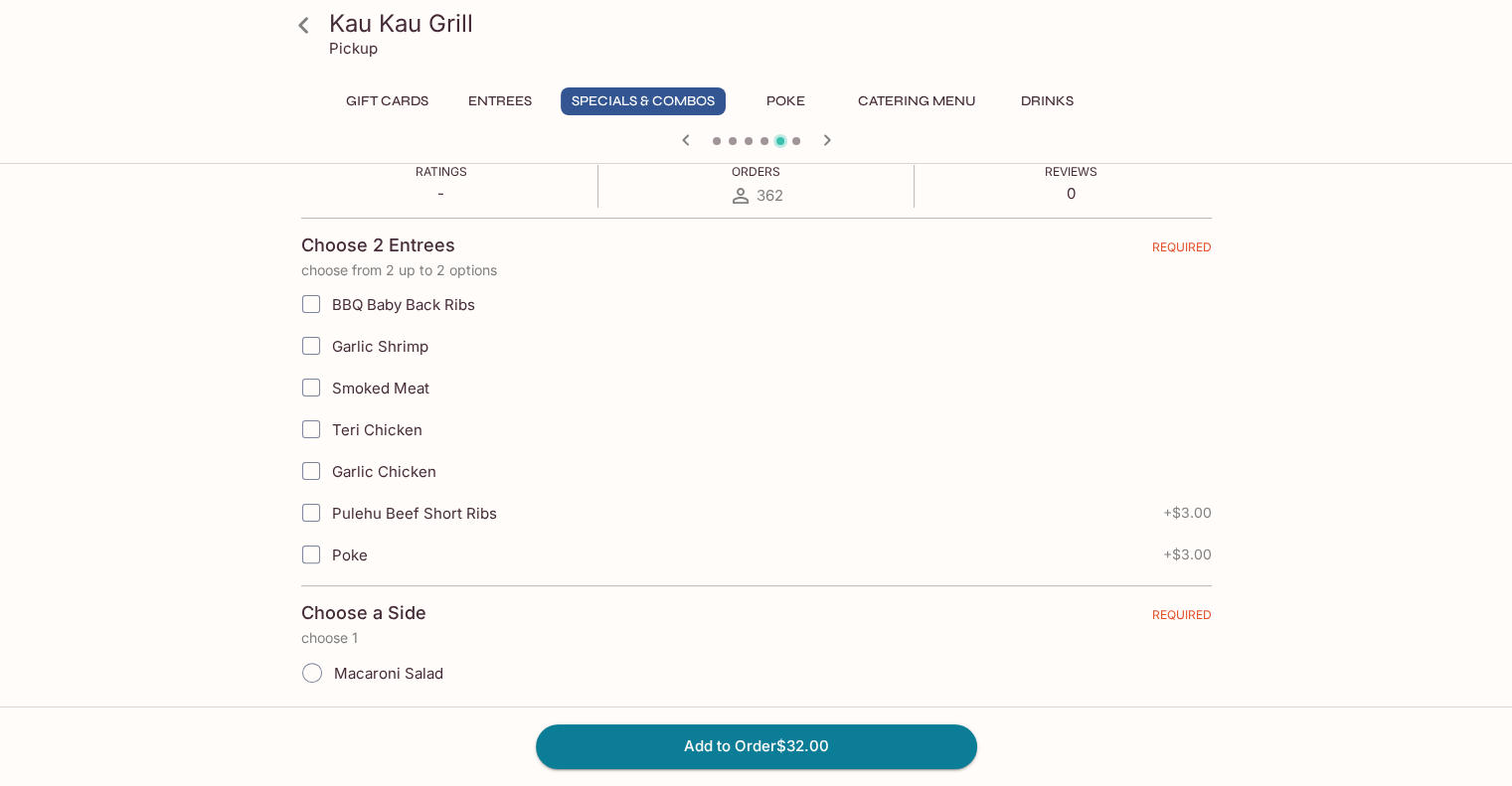 click on "Garlic Chicken" at bounding box center [384, 471] 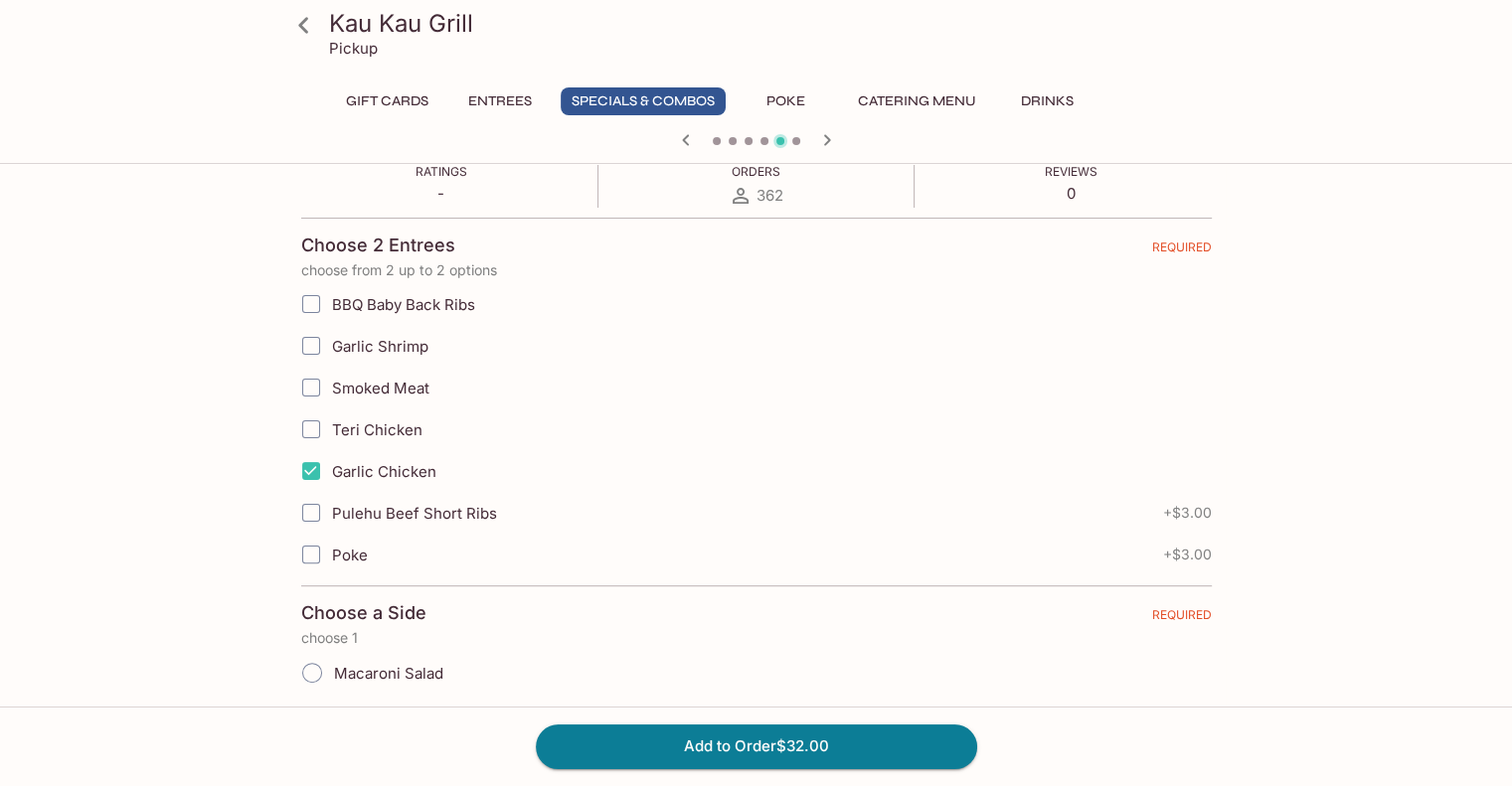 click on "Pulehu Beef Short Ribs" at bounding box center (415, 513) 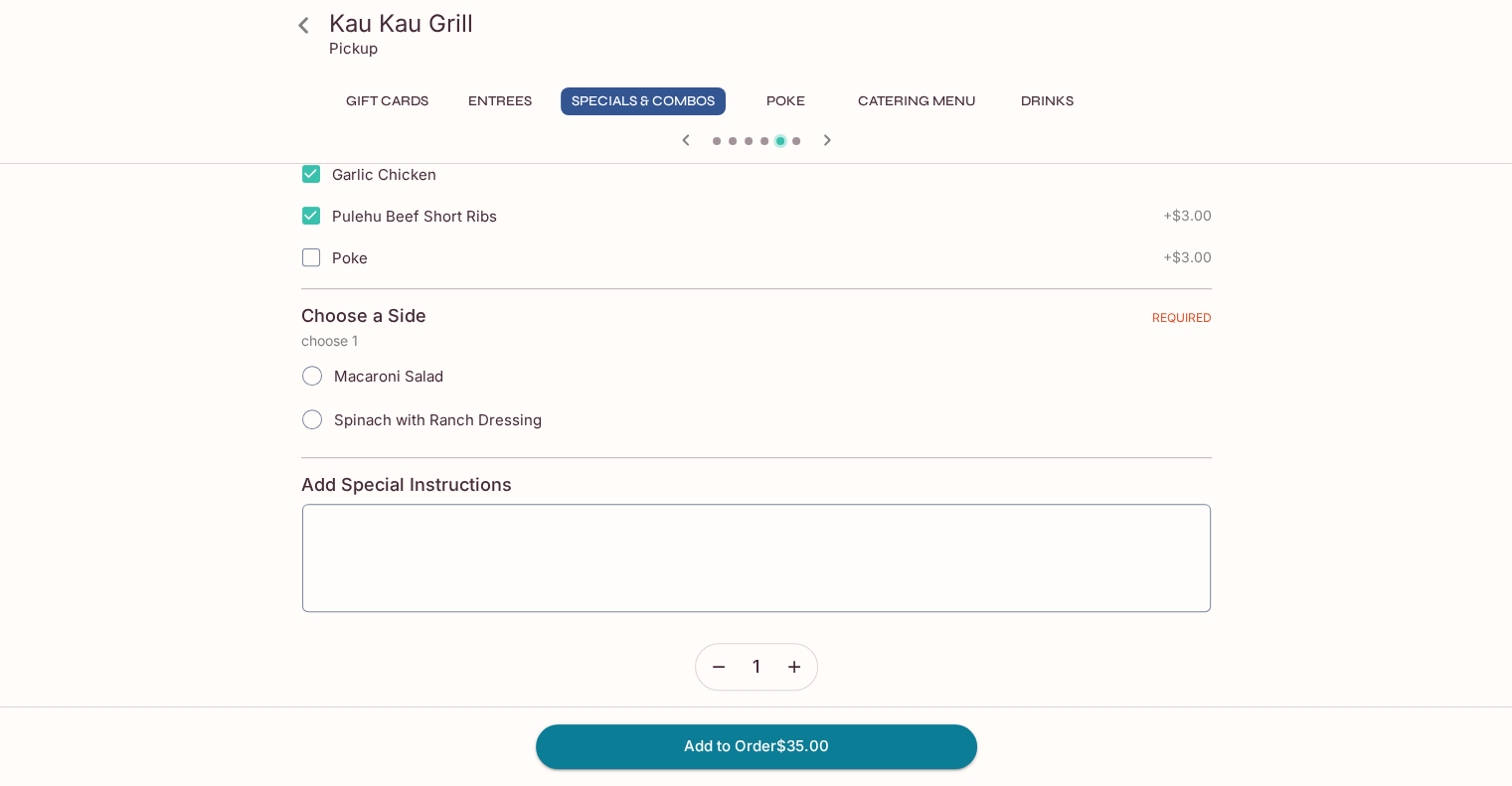 scroll, scrollTop: 696, scrollLeft: 0, axis: vertical 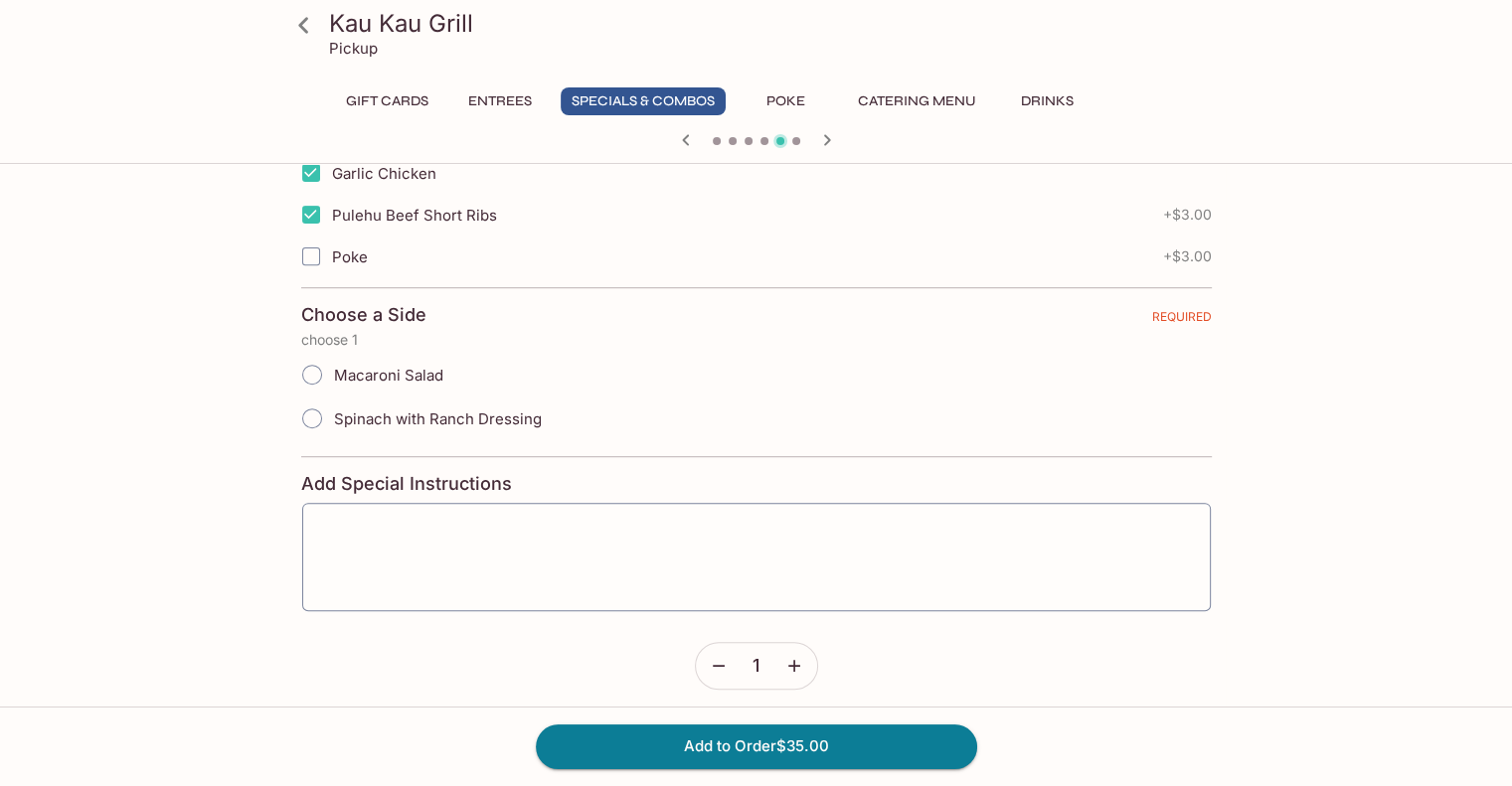 click on "Macaroni Salad" at bounding box center [367, 375] 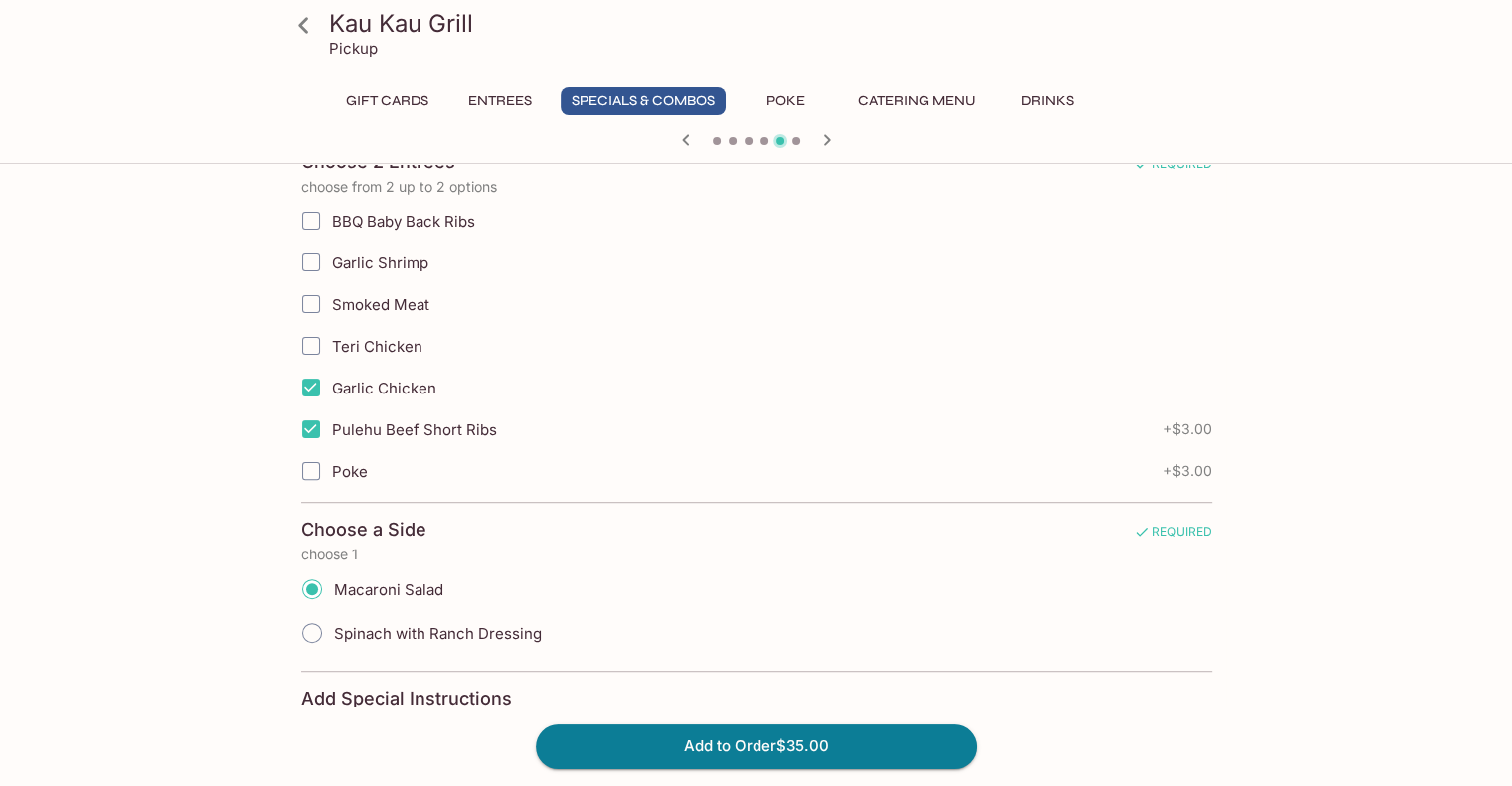scroll, scrollTop: 0, scrollLeft: 0, axis: both 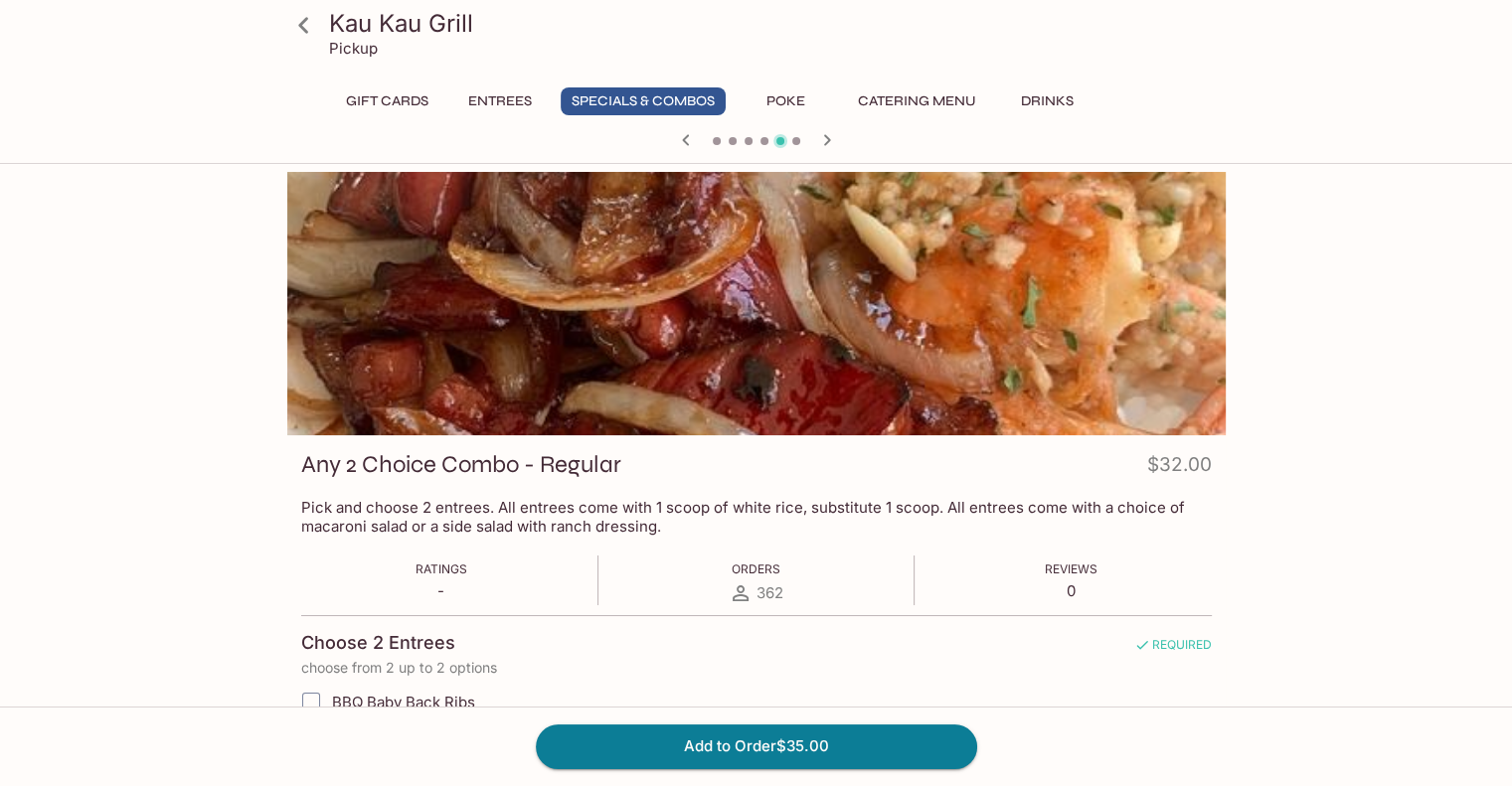 click on "Choose 2 Entrees REQUIRED choose from 2 up to 2 options BBQ Baby Back Ribs Garlic Shrimp Smoked Meat Teri Chicken Garlic Chicken Pulehu Beef Short Ribs +  $3.00 Poke +  $3.00 Choose a Side REQUIRED choose 1 Macaroni Salad Spinach with Ranch Dressing Add Special Instructions x ​ 1" at bounding box center [756, 1000] 